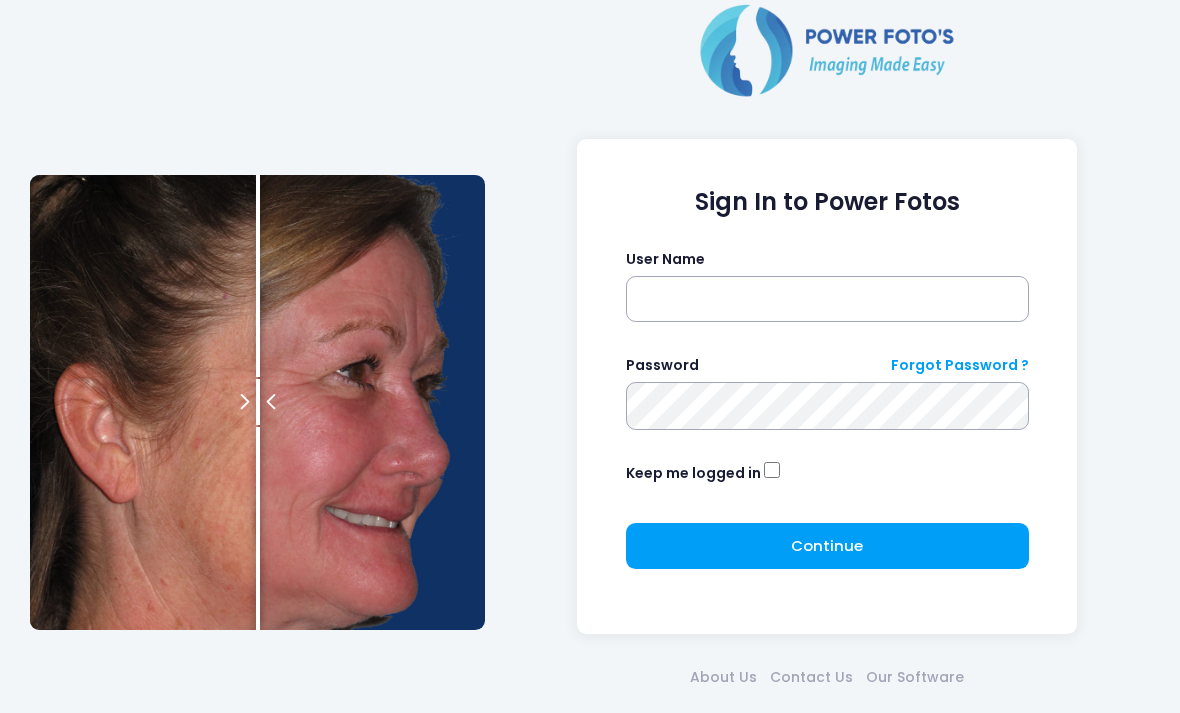 scroll, scrollTop: 125, scrollLeft: 0, axis: vertical 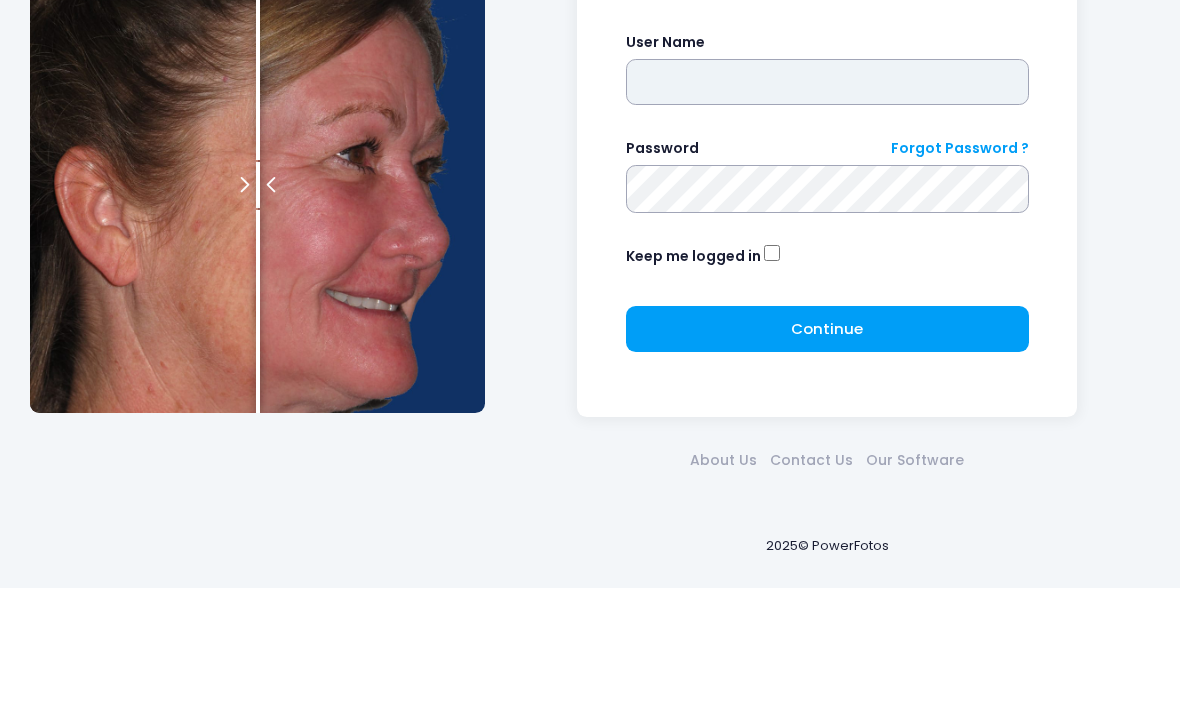 type on "*******" 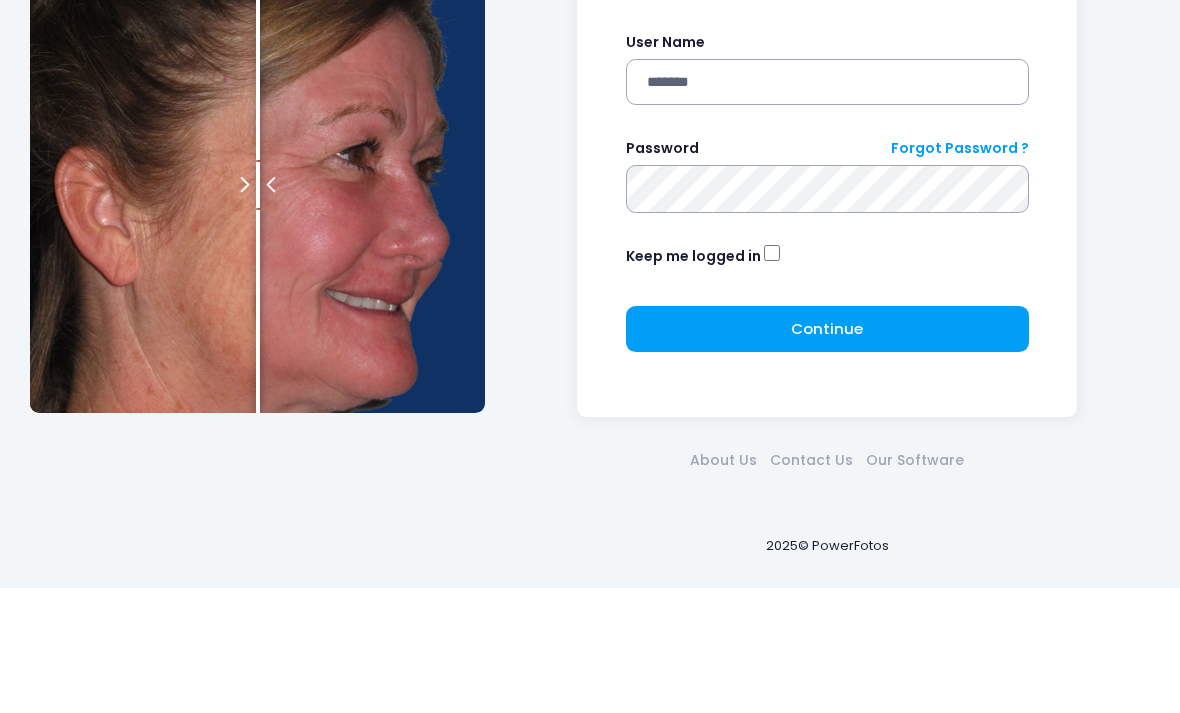 click at bounding box center [0, 0] 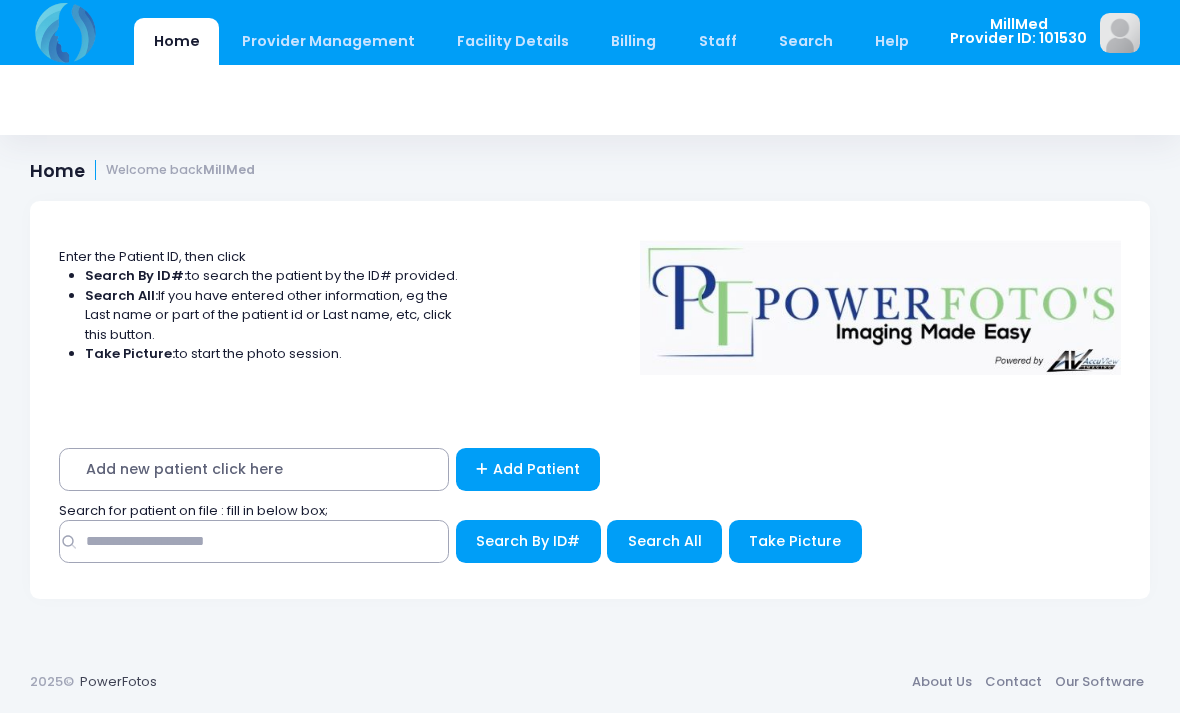 scroll, scrollTop: 0, scrollLeft: 0, axis: both 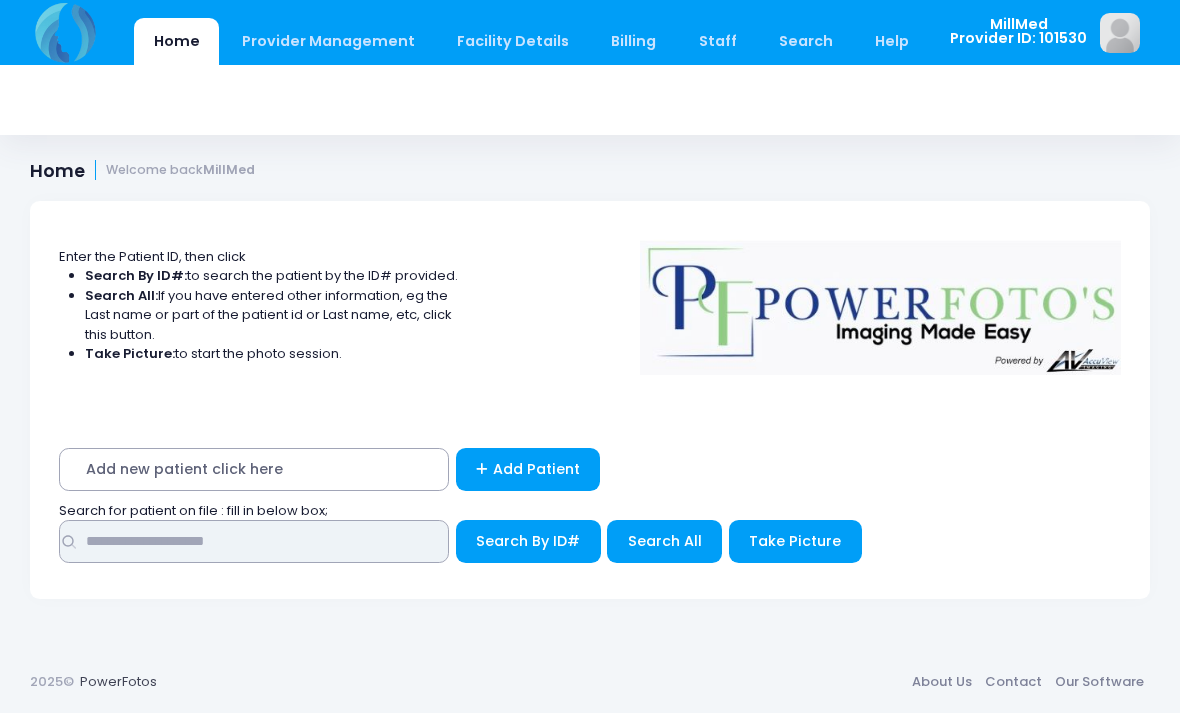 click at bounding box center [254, 541] 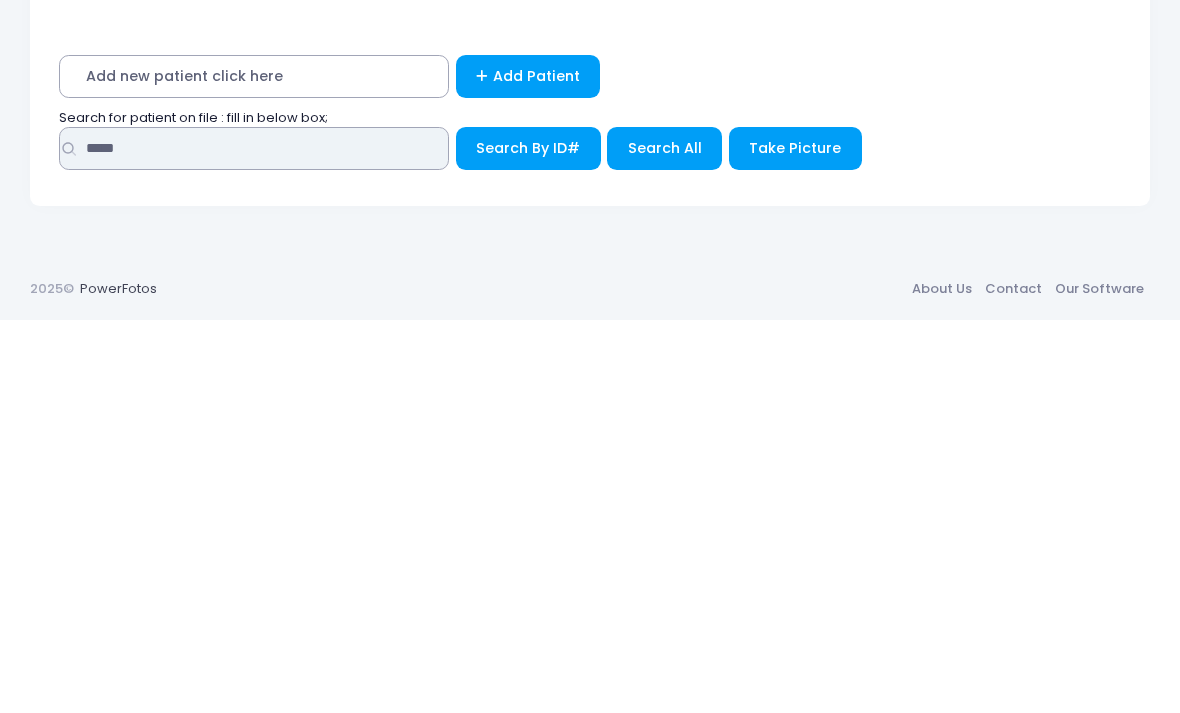 type on "*****" 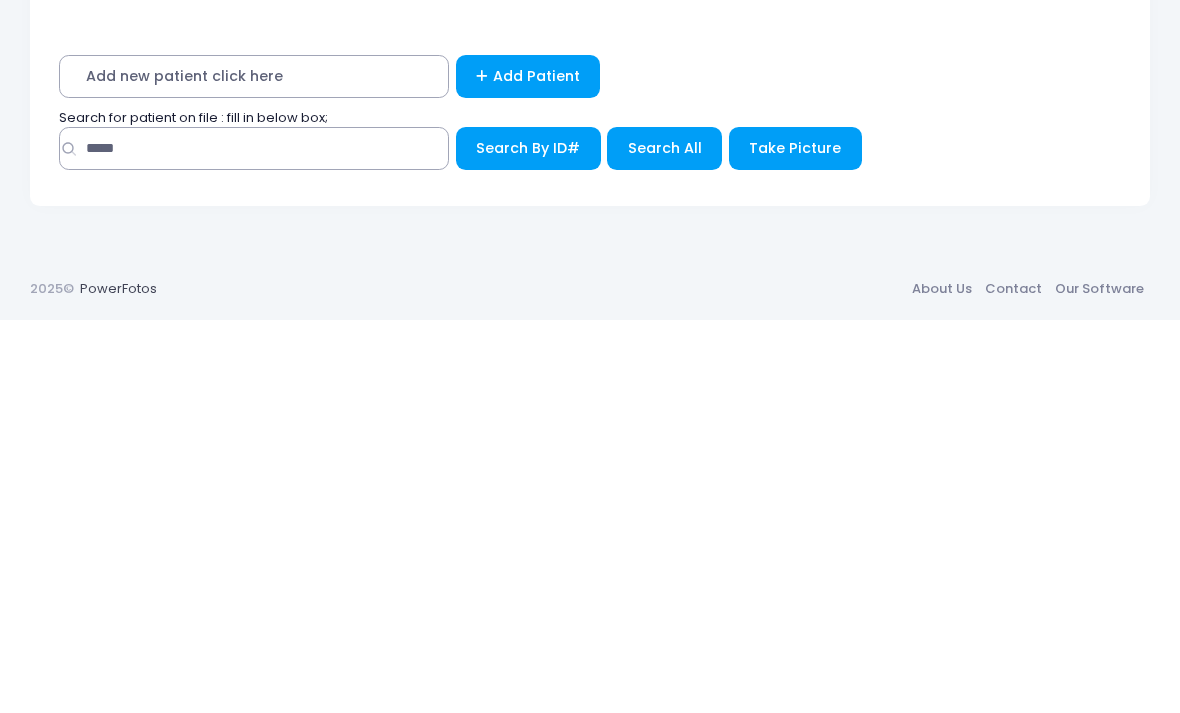 click on "Search All" at bounding box center [665, 541] 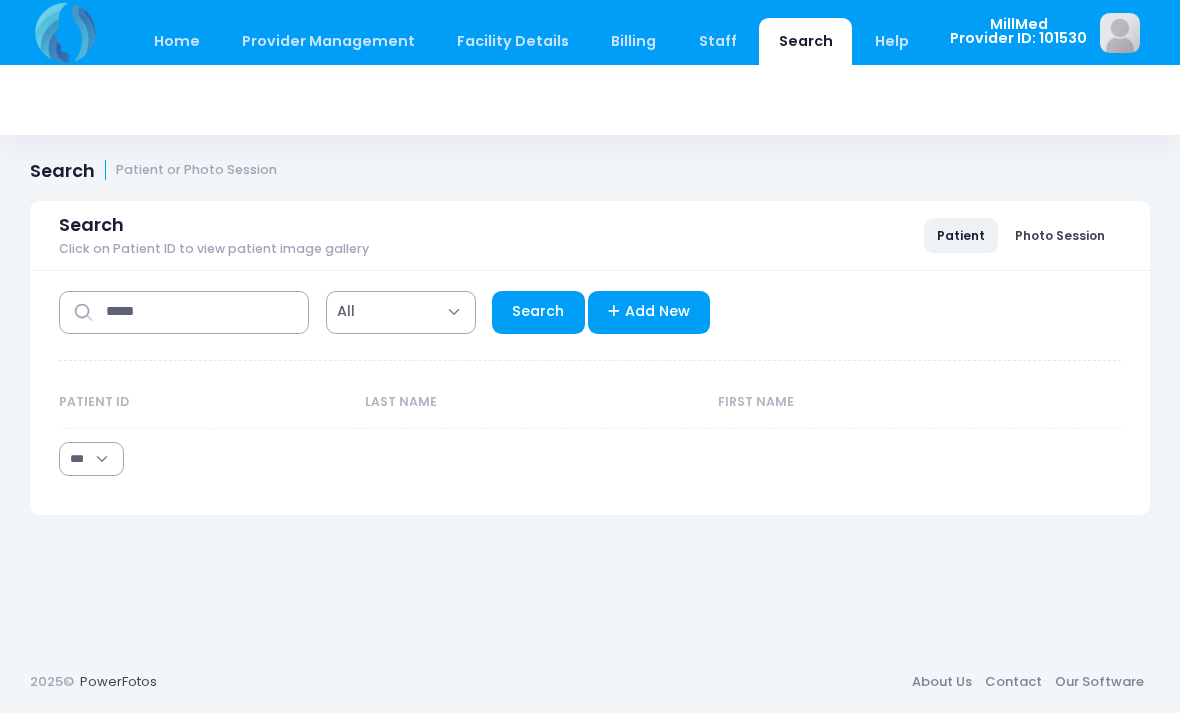 select on "***" 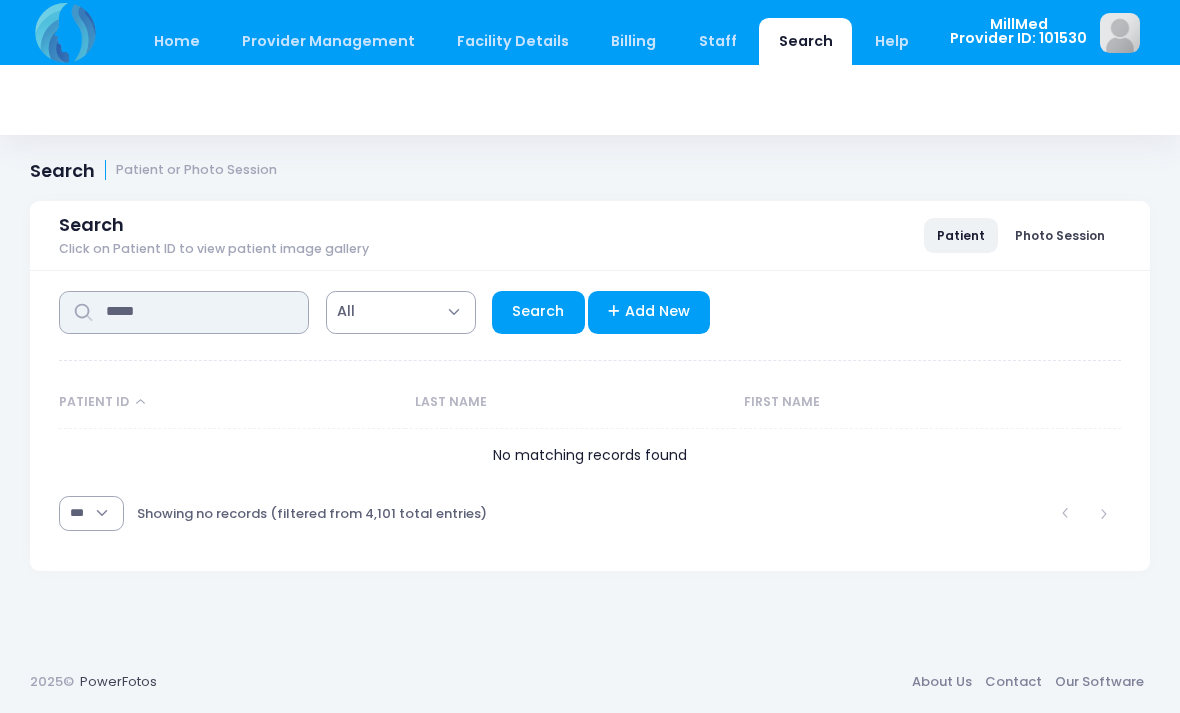click on "*****" at bounding box center (184, 312) 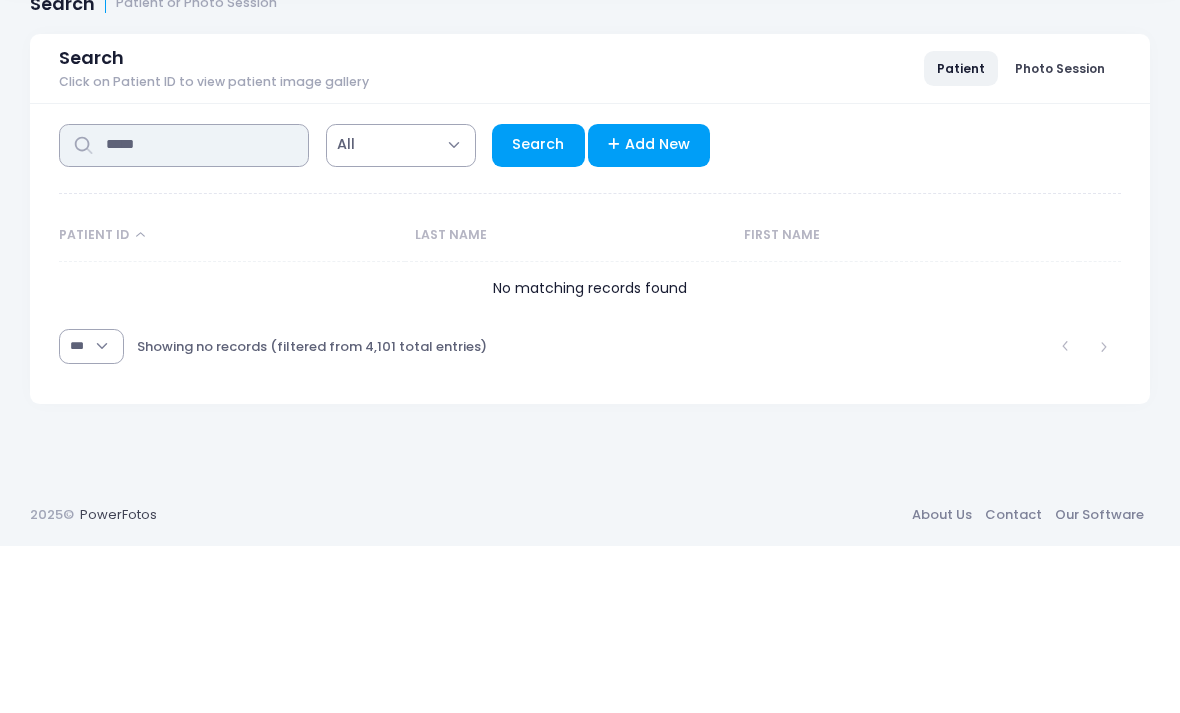 type on "*****" 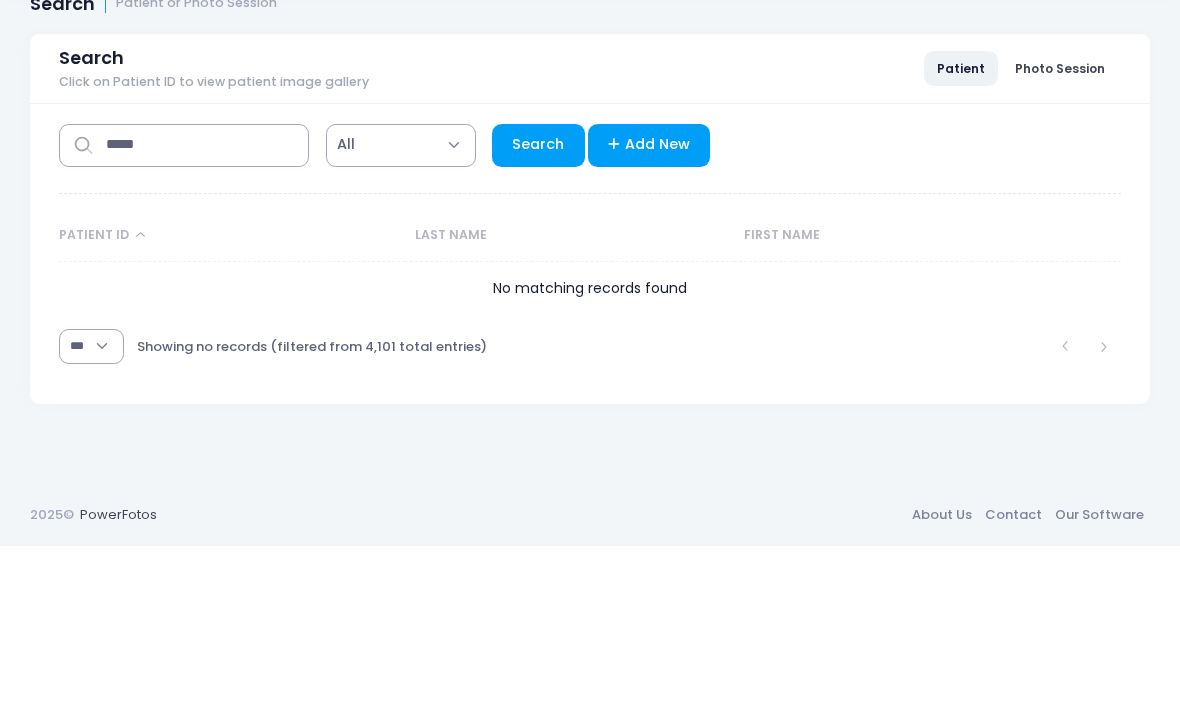 click on "Search" at bounding box center [538, 312] 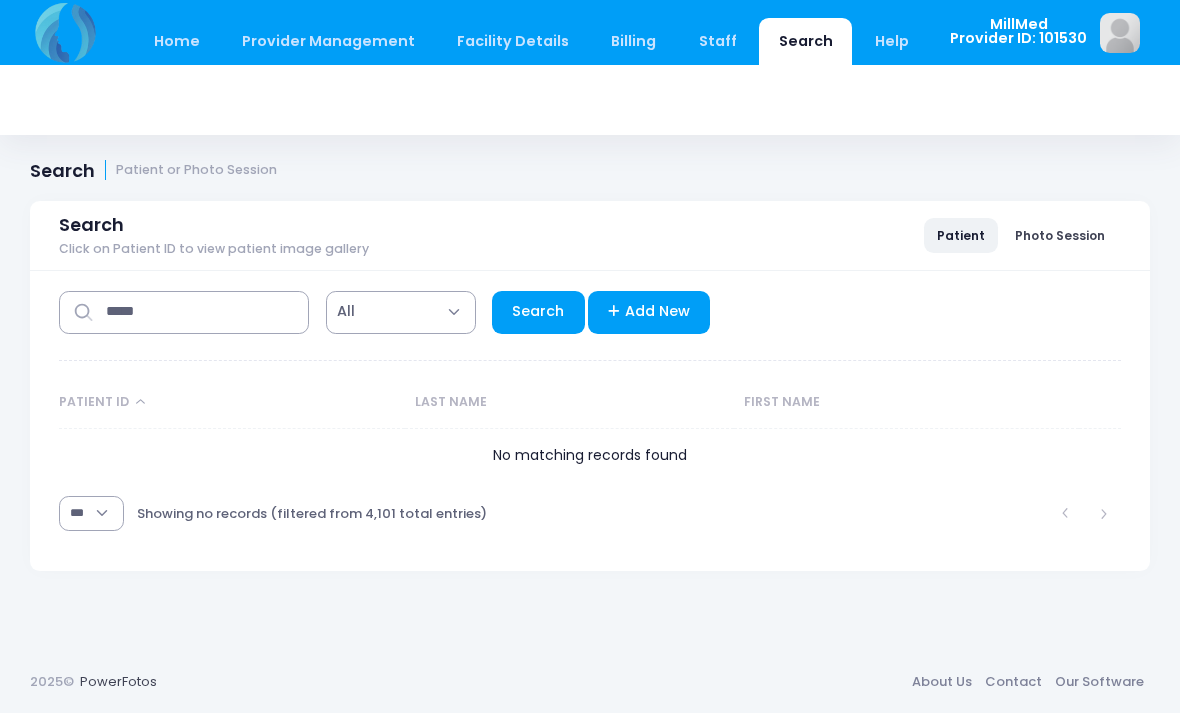 select on "***" 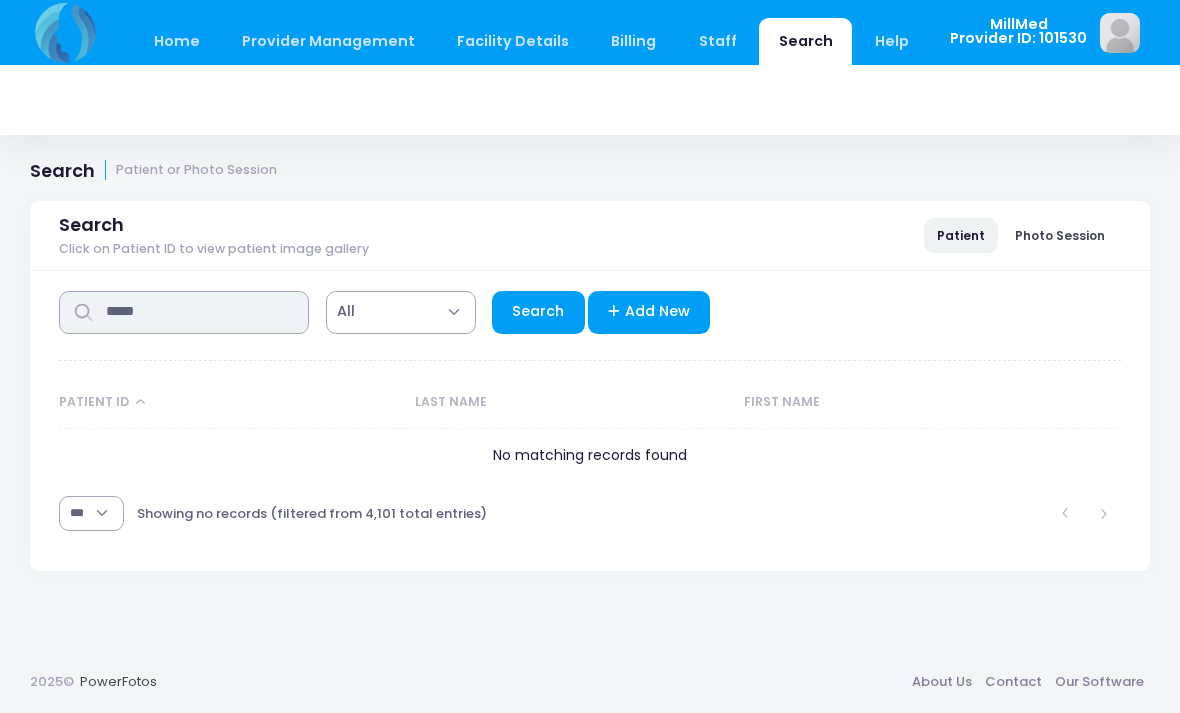 click on "*****" at bounding box center [184, 312] 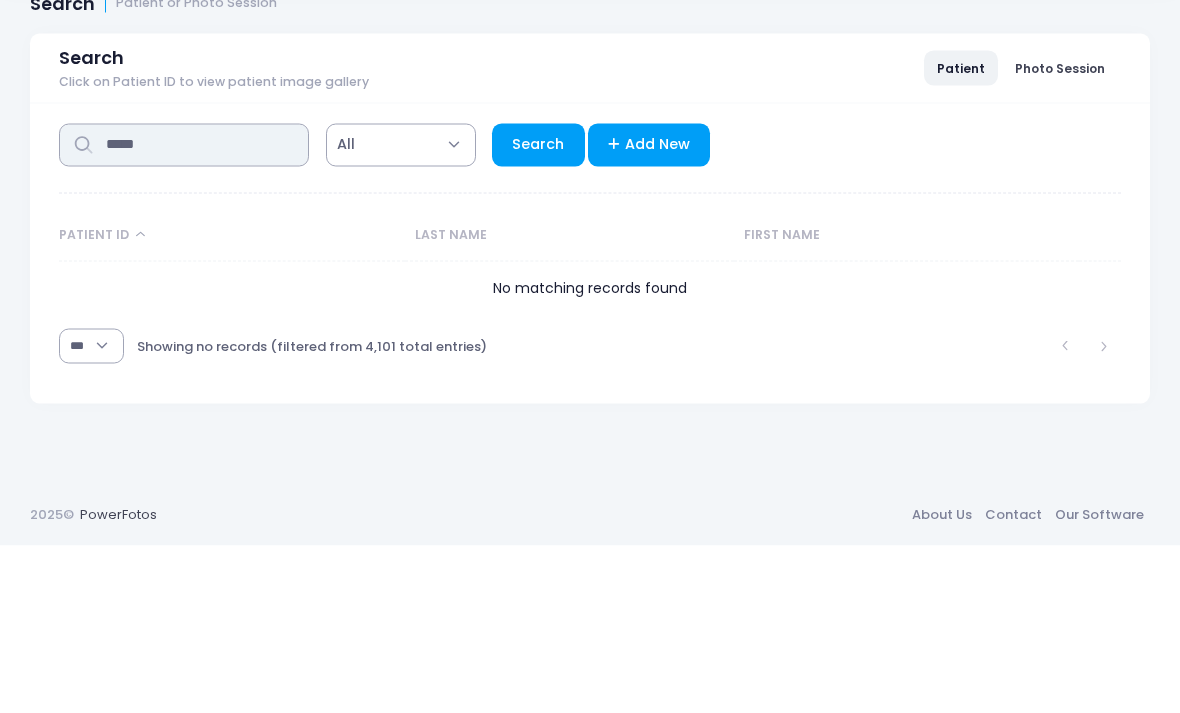 click on "*****" at bounding box center [184, 312] 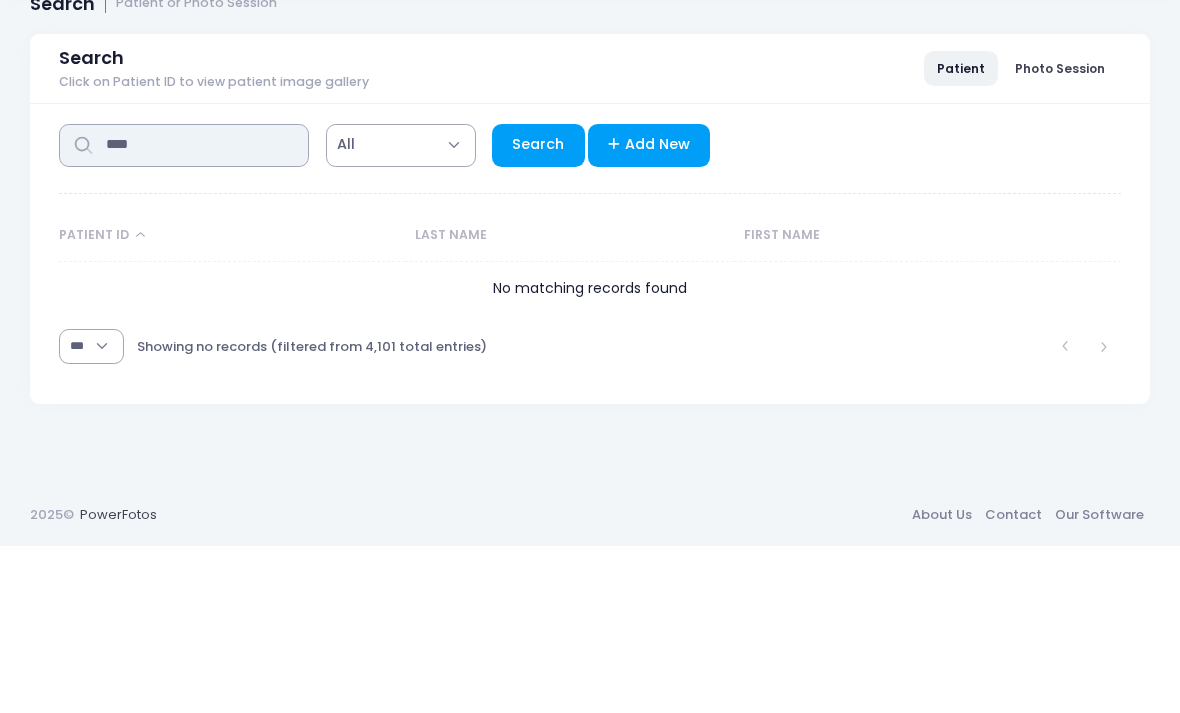 type on "****" 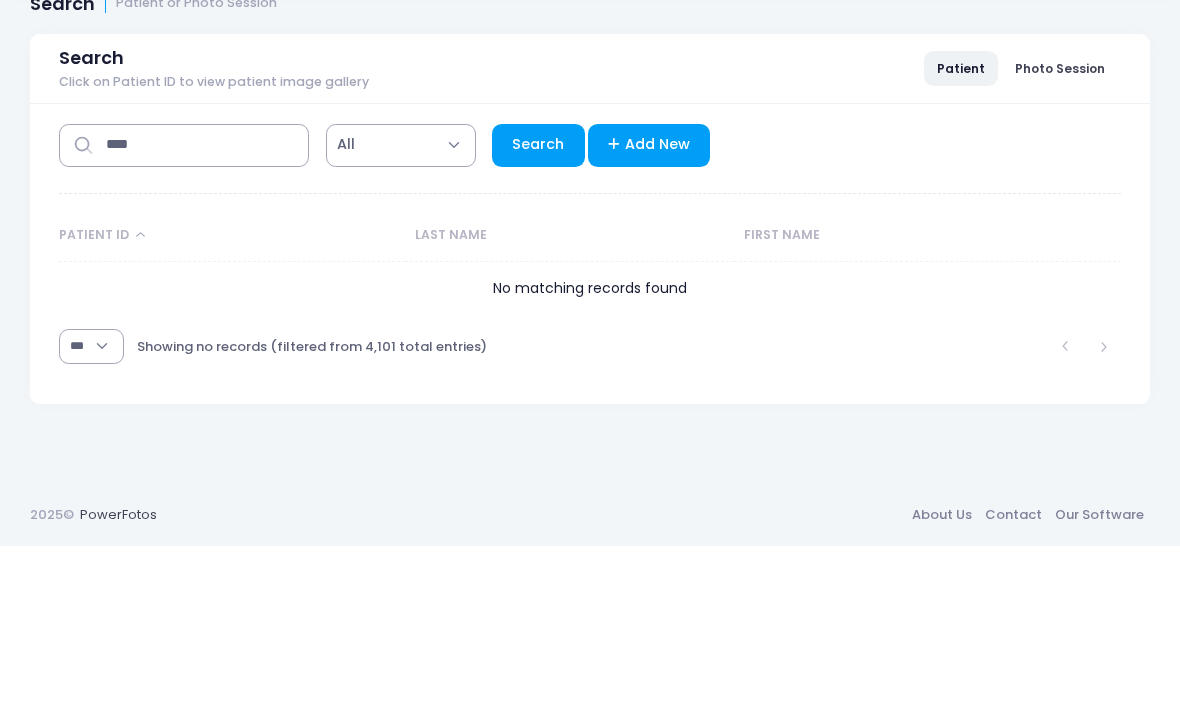 click on "Search" at bounding box center [538, 312] 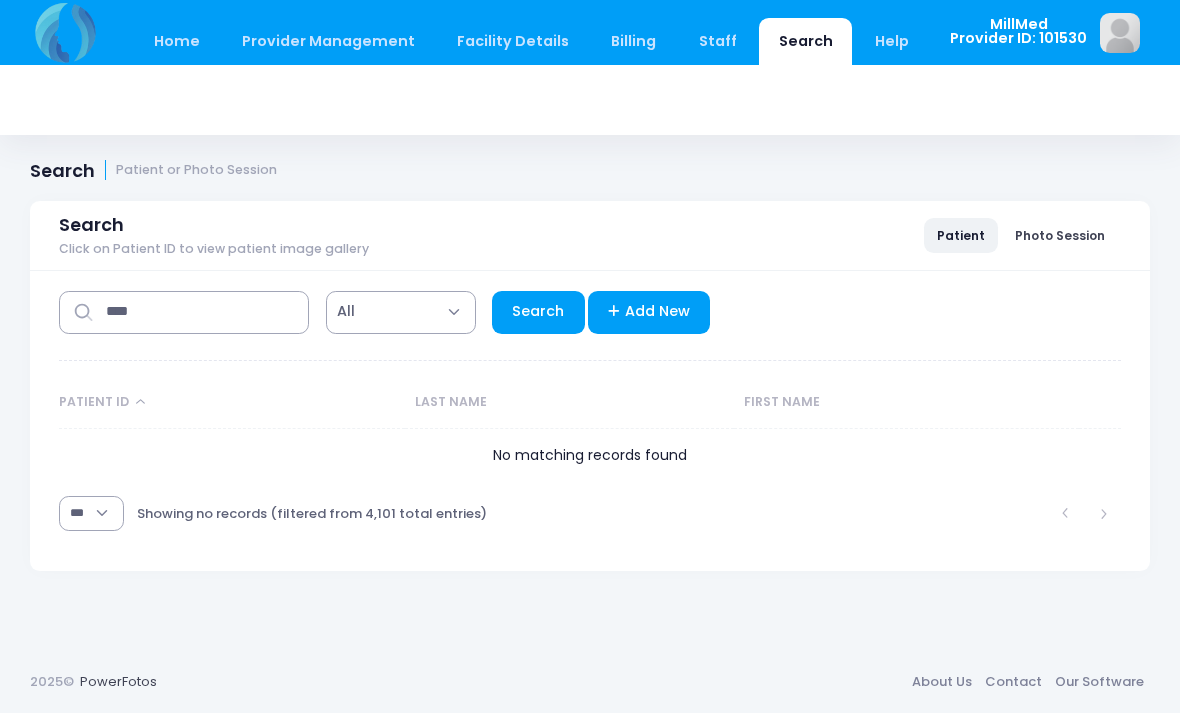 select on "***" 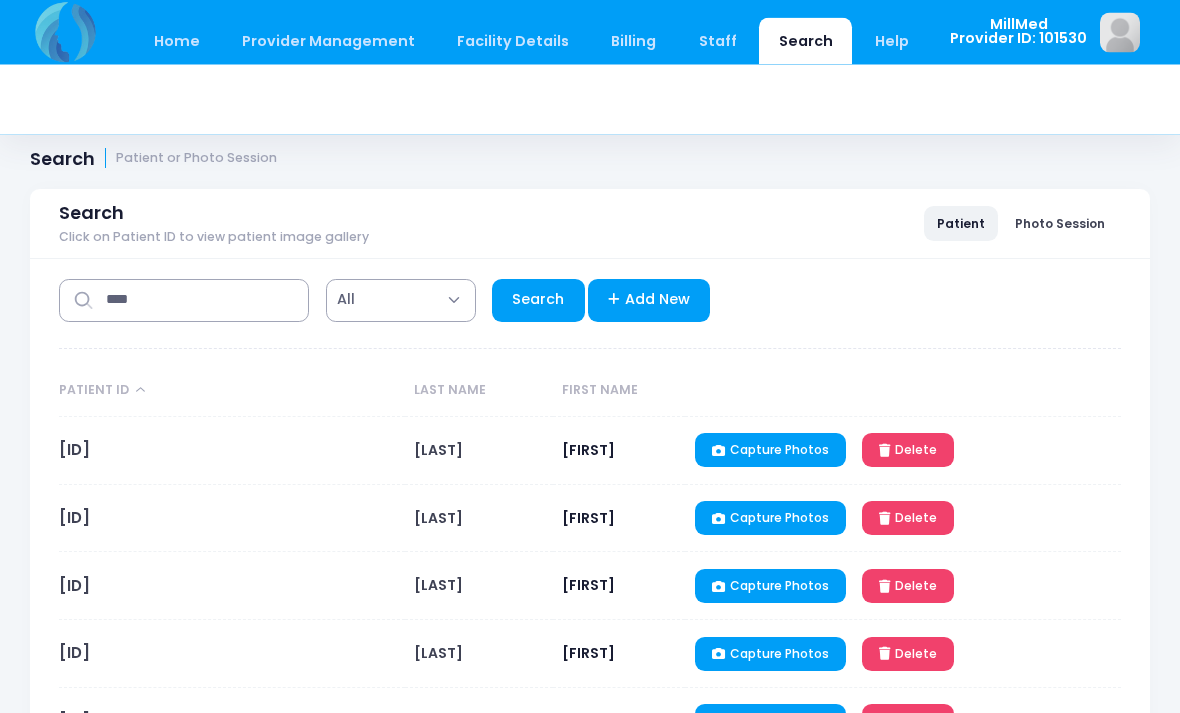 scroll, scrollTop: 0, scrollLeft: 0, axis: both 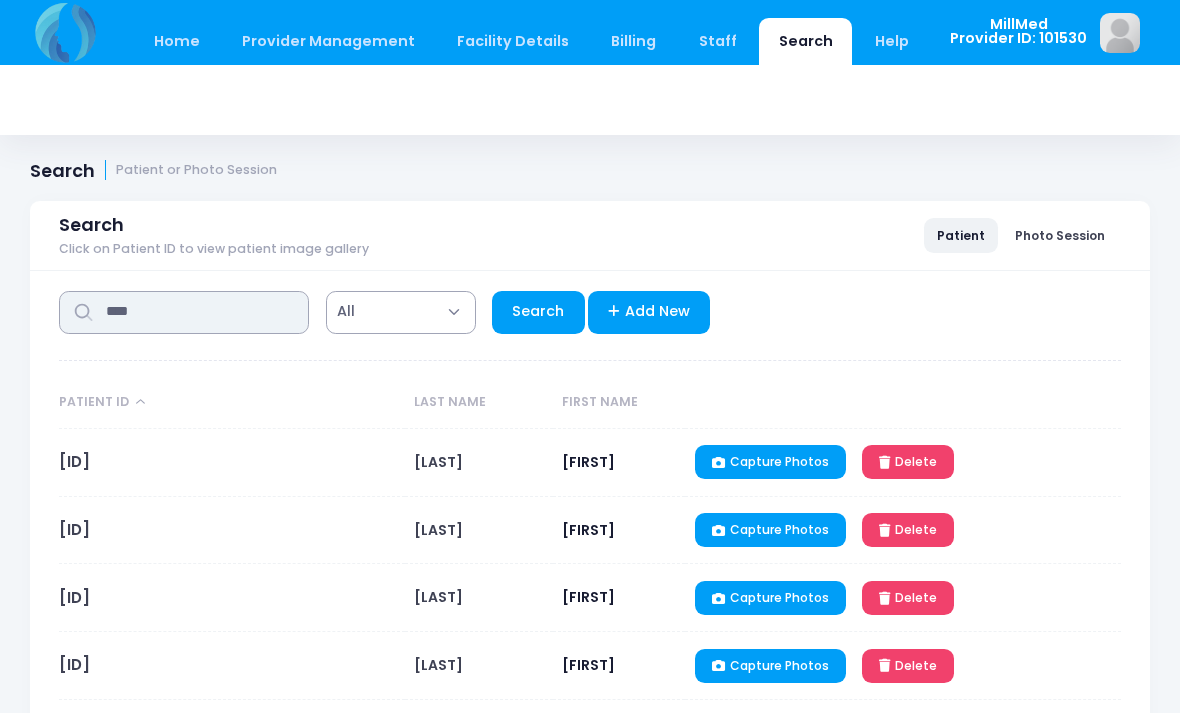 click on "****" at bounding box center (184, 312) 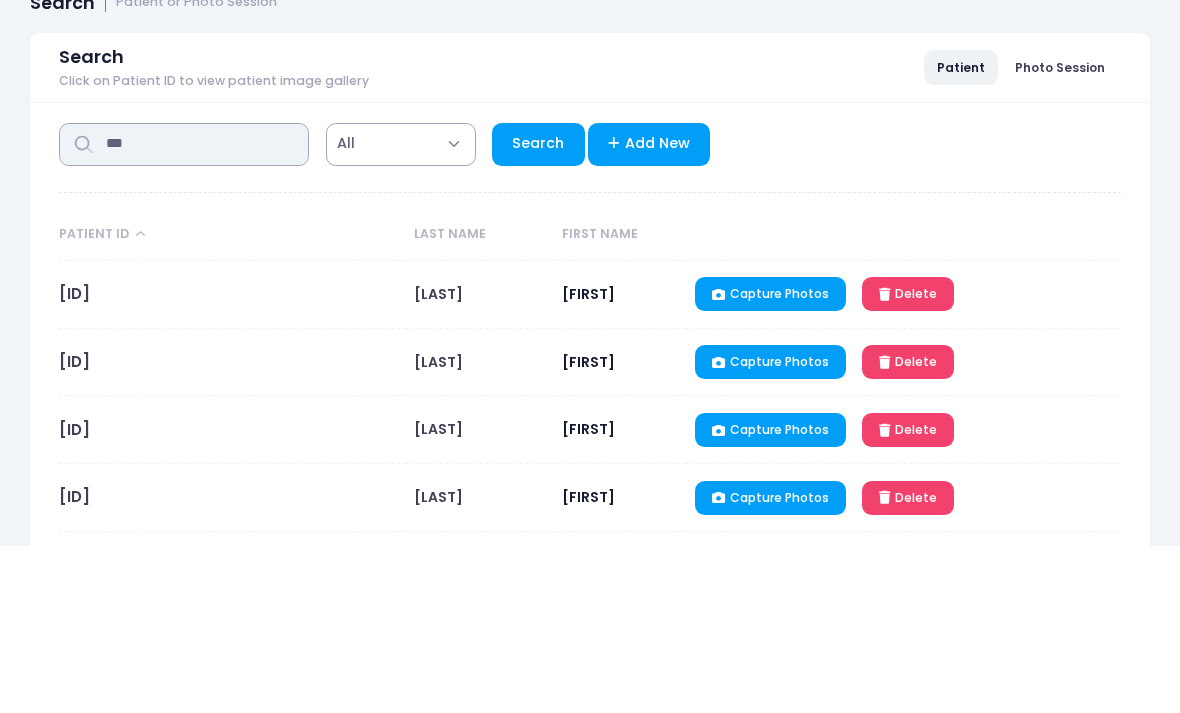 type on "***" 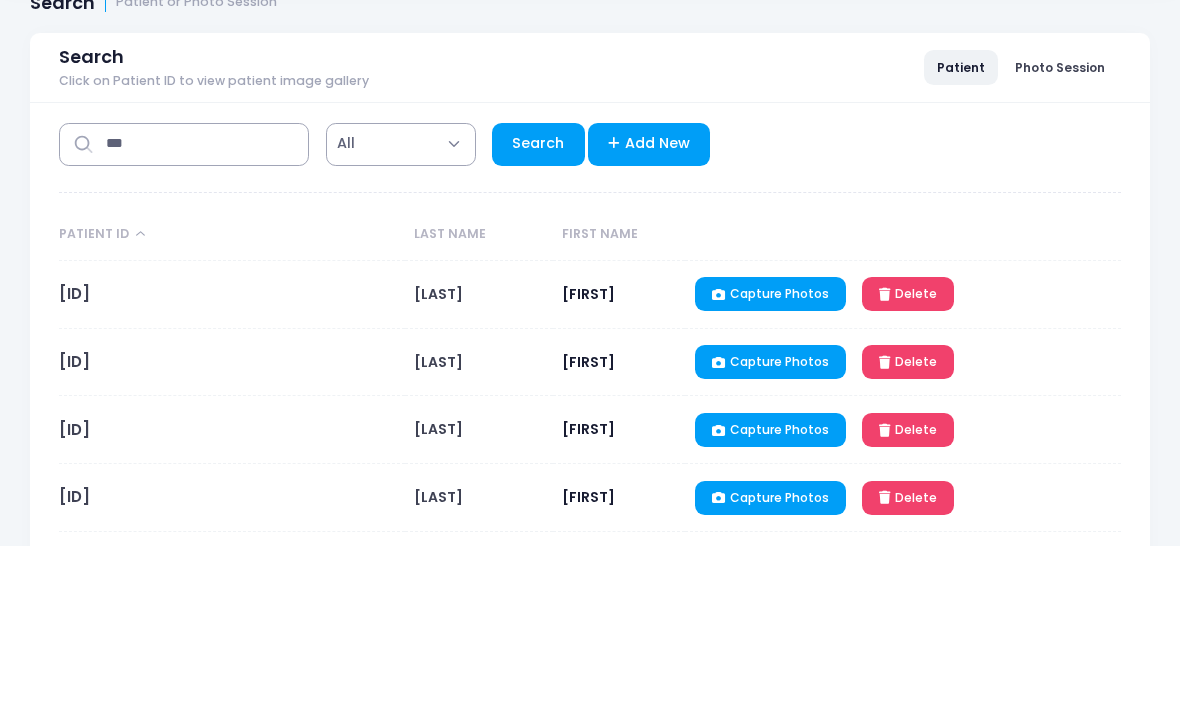 click on "Search" at bounding box center [538, 312] 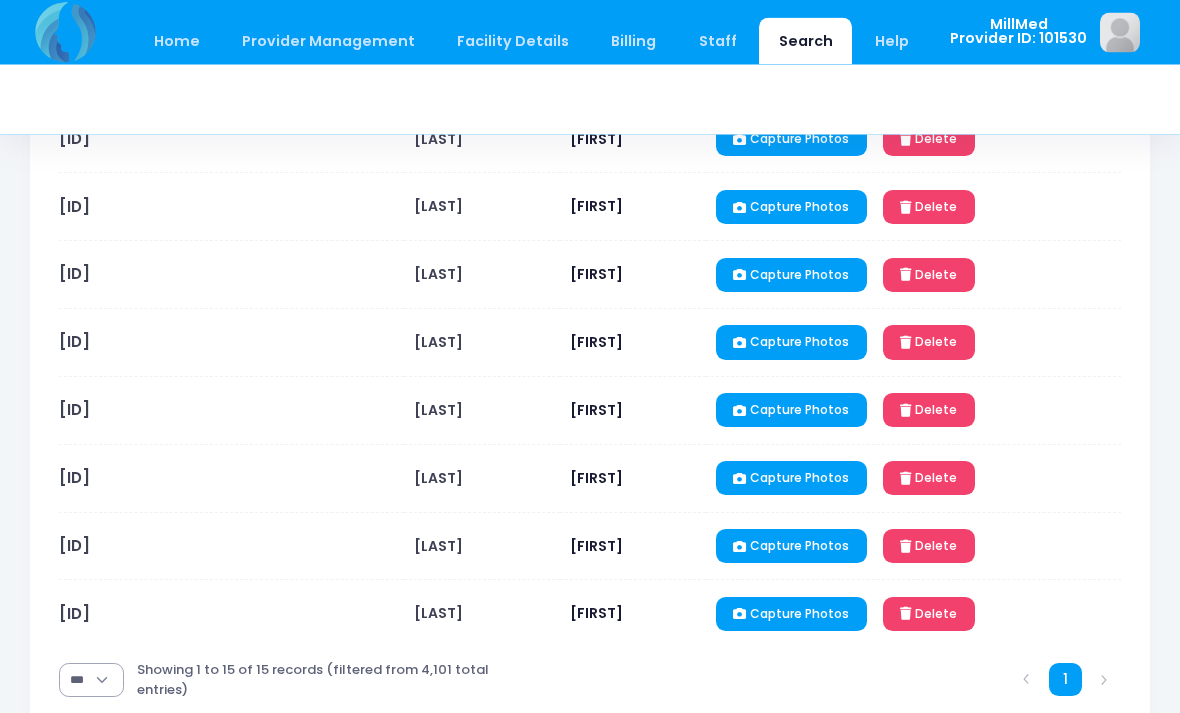 scroll, scrollTop: 820, scrollLeft: 0, axis: vertical 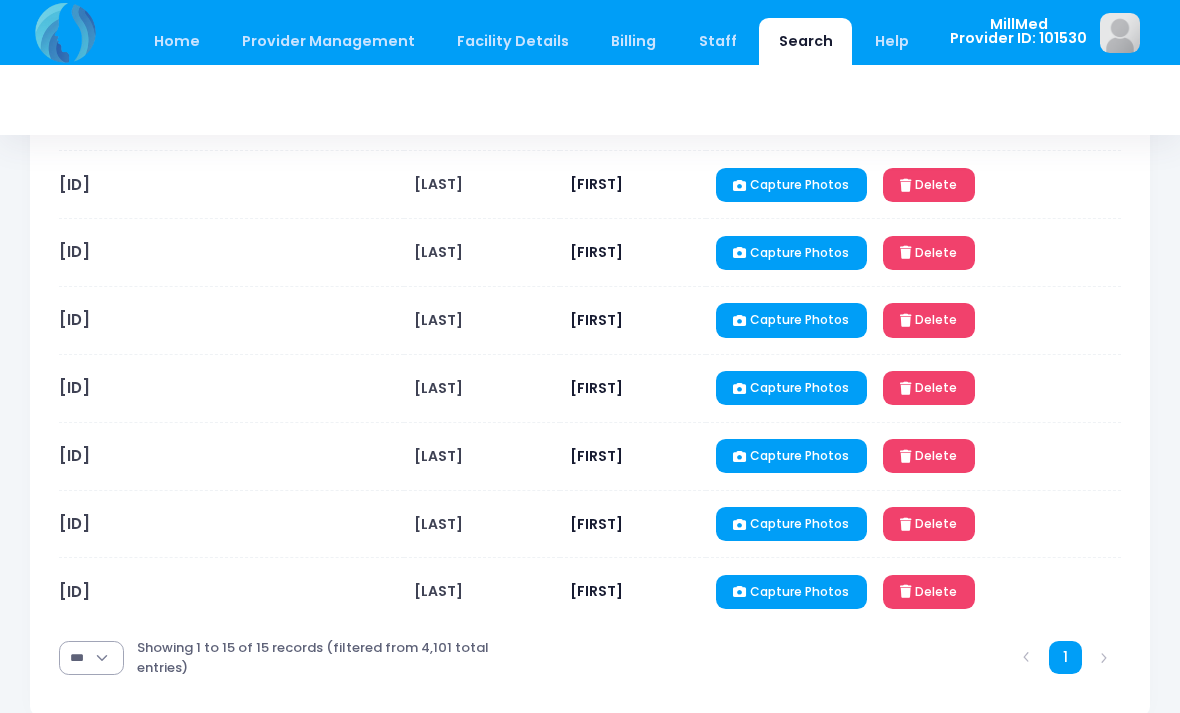 click on "SH061489" at bounding box center [74, 591] 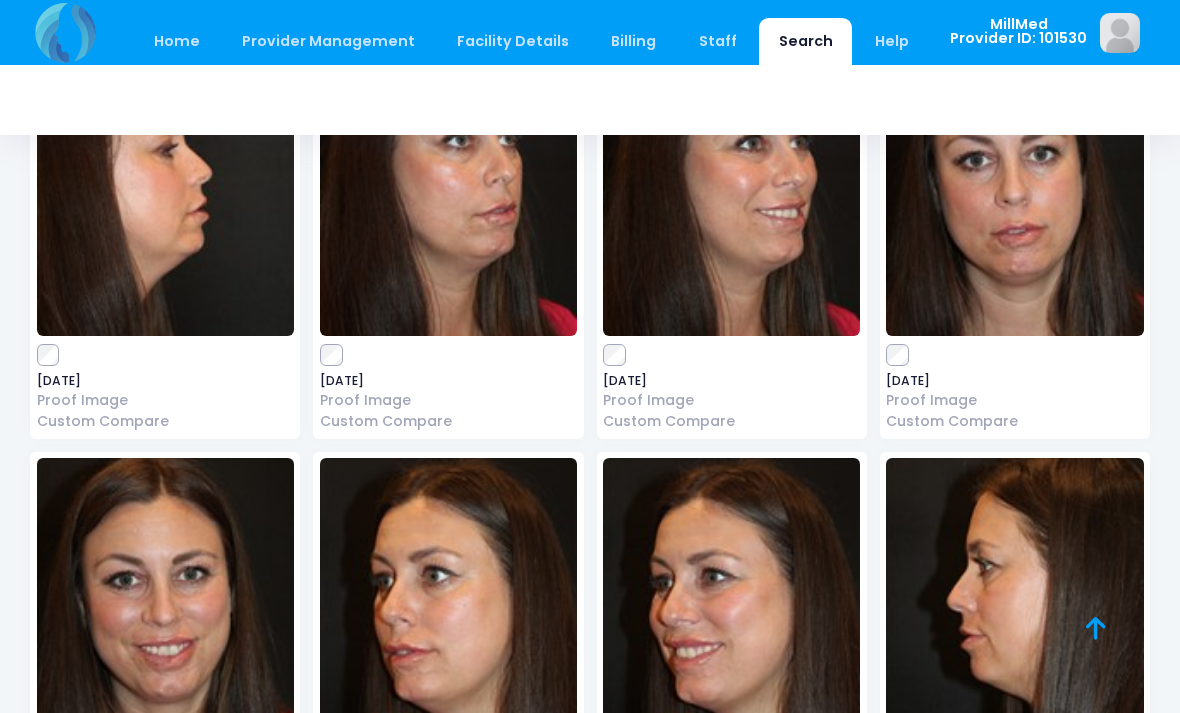 scroll, scrollTop: 2025, scrollLeft: 0, axis: vertical 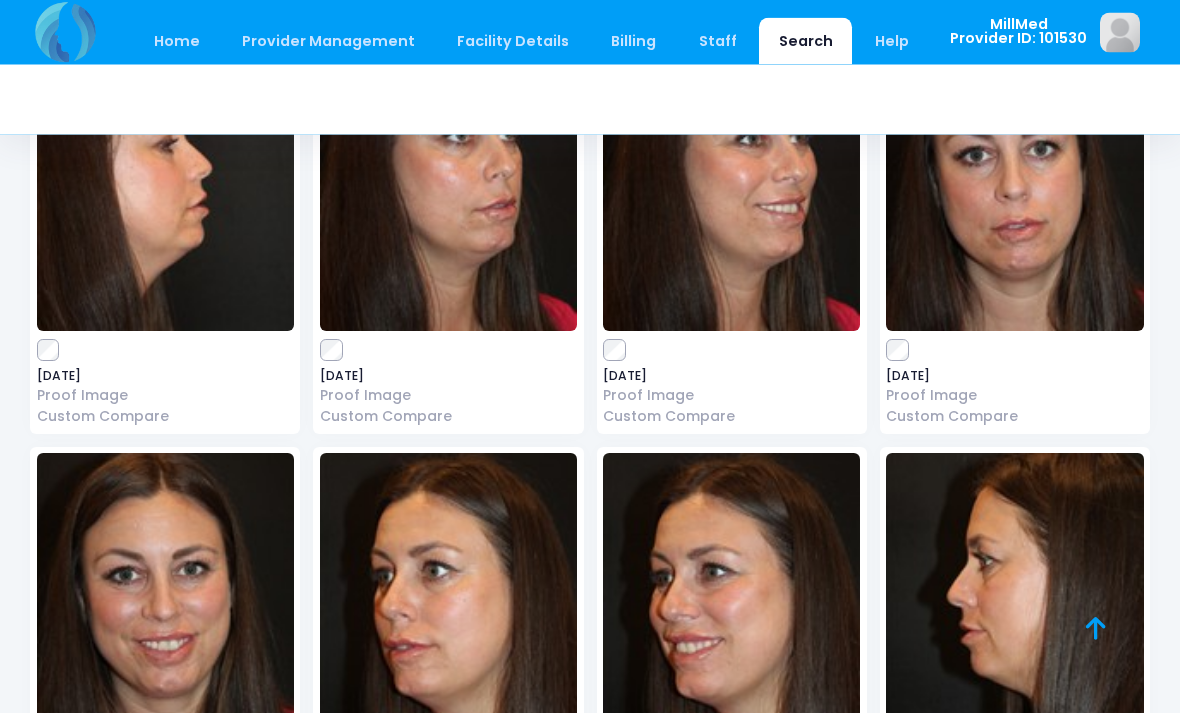 click at bounding box center [165, 604] 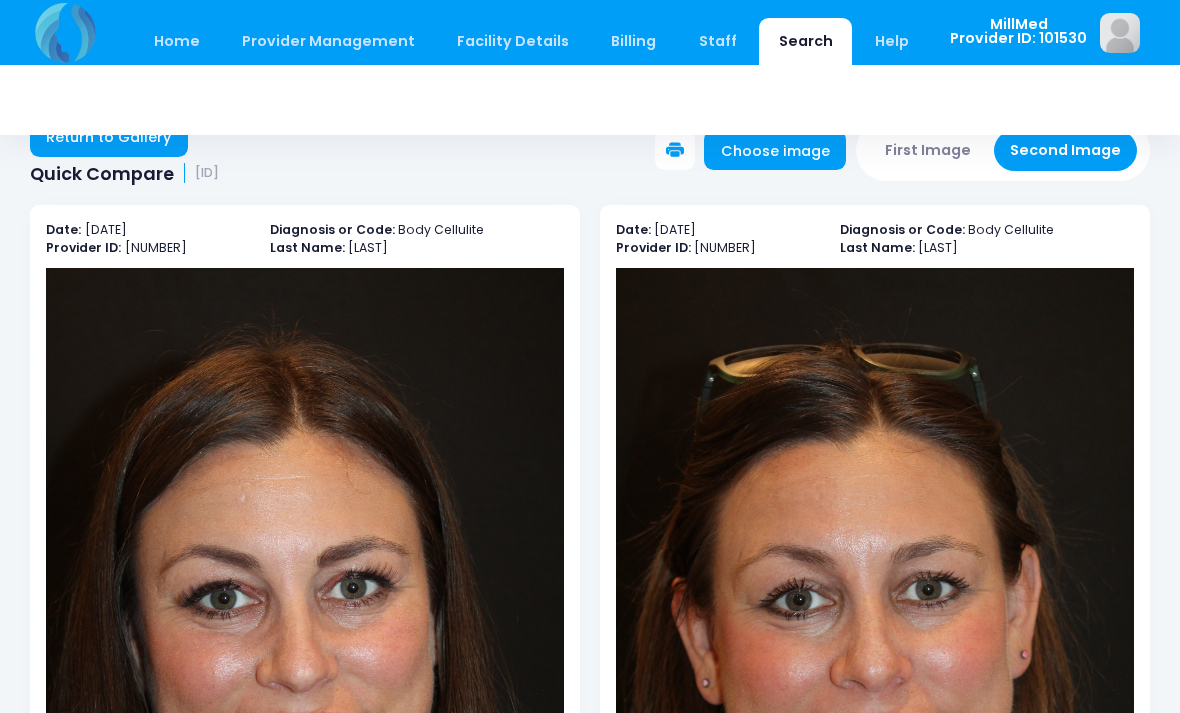 scroll, scrollTop: 45, scrollLeft: 0, axis: vertical 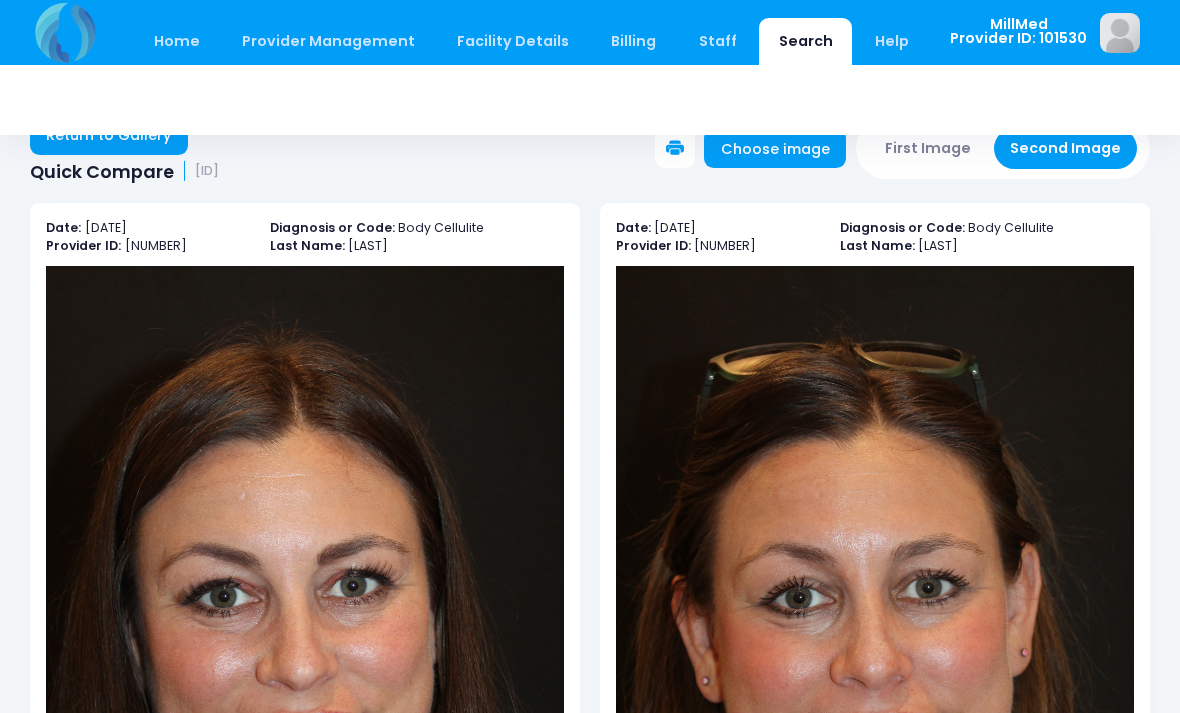 click on "Return to Gallery" at bounding box center (109, 135) 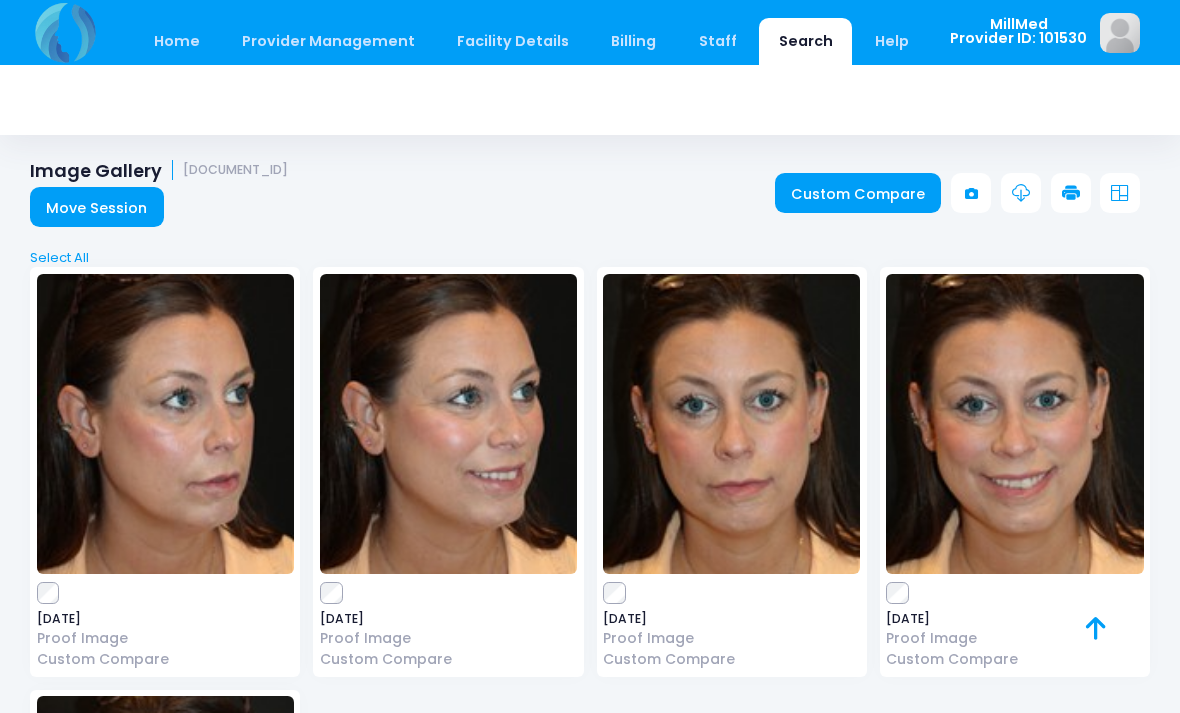 scroll, scrollTop: 0, scrollLeft: 0, axis: both 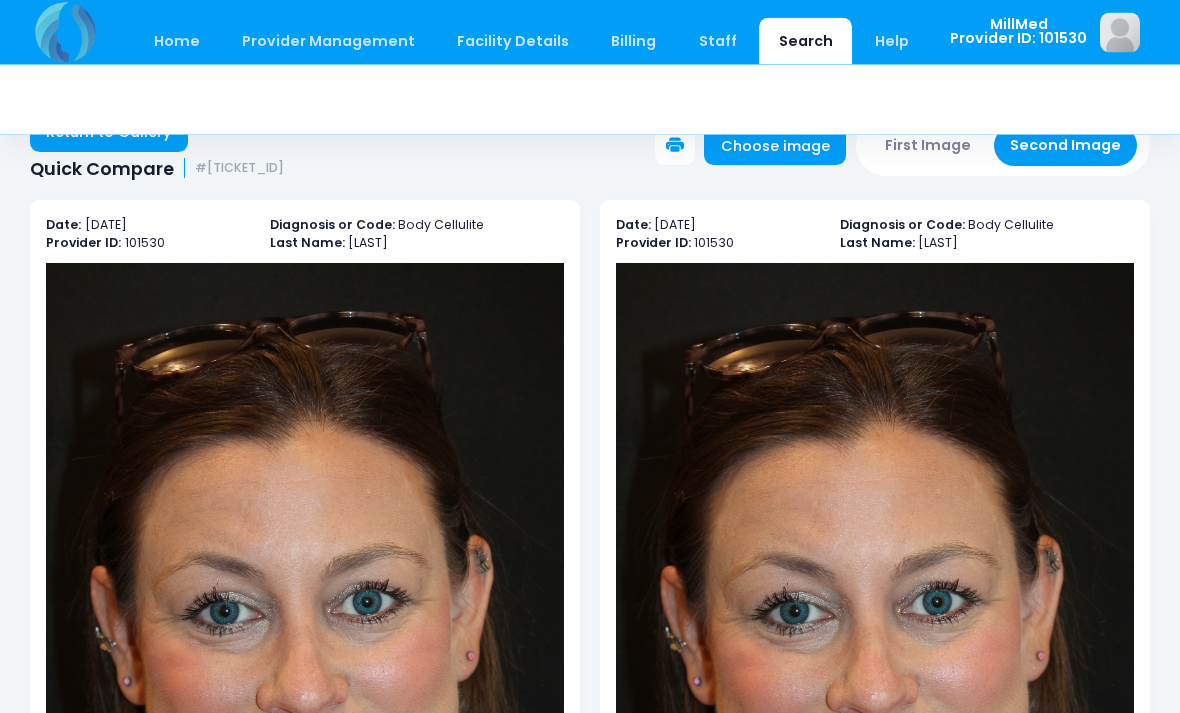 click on "Return to Gallery" at bounding box center (109, 133) 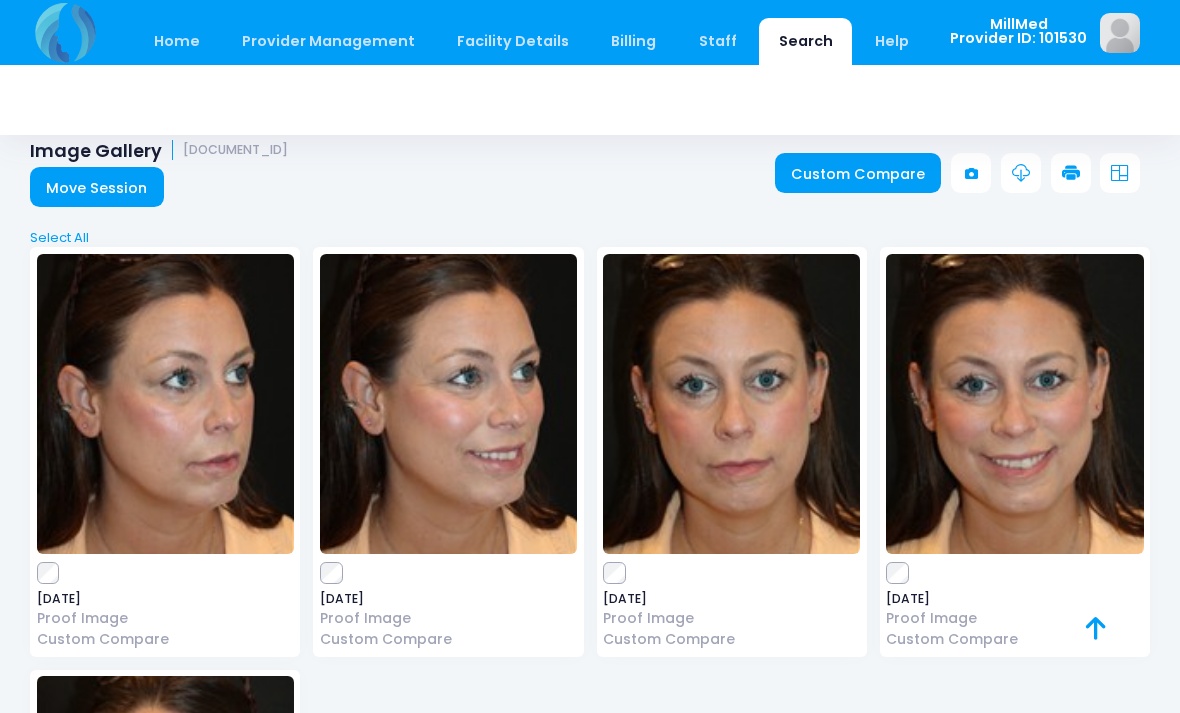 scroll, scrollTop: 155, scrollLeft: 0, axis: vertical 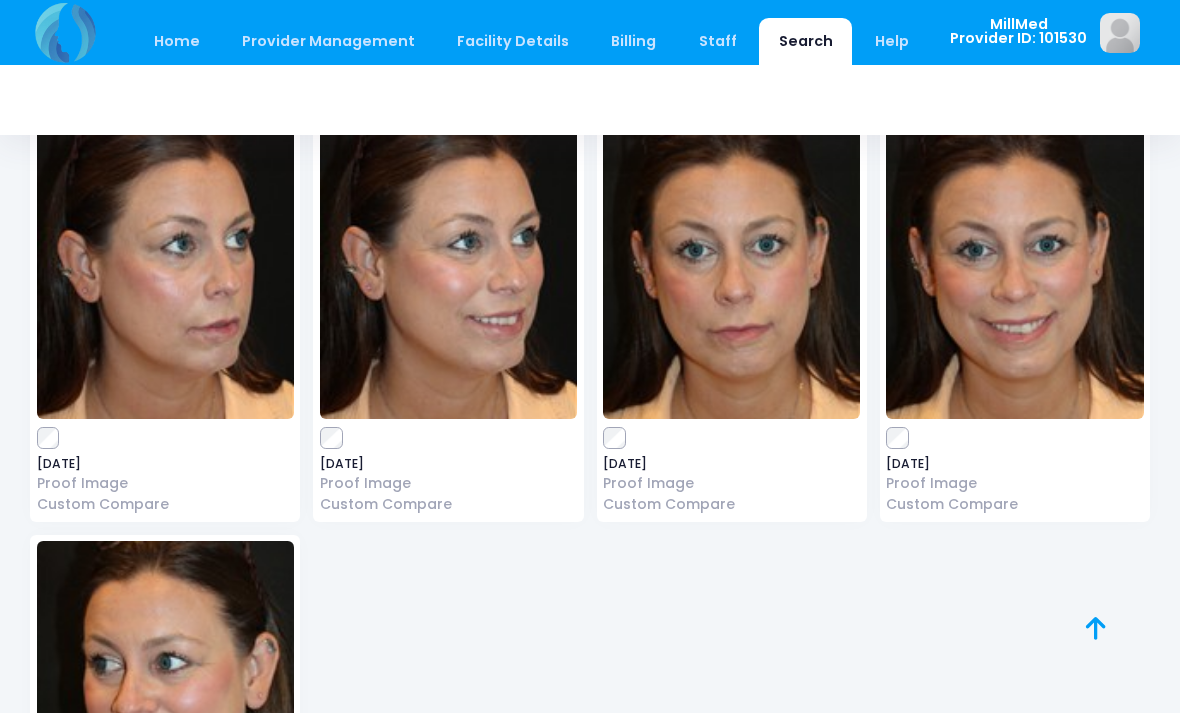 click on "Custom Compare" at bounding box center [1014, 504] 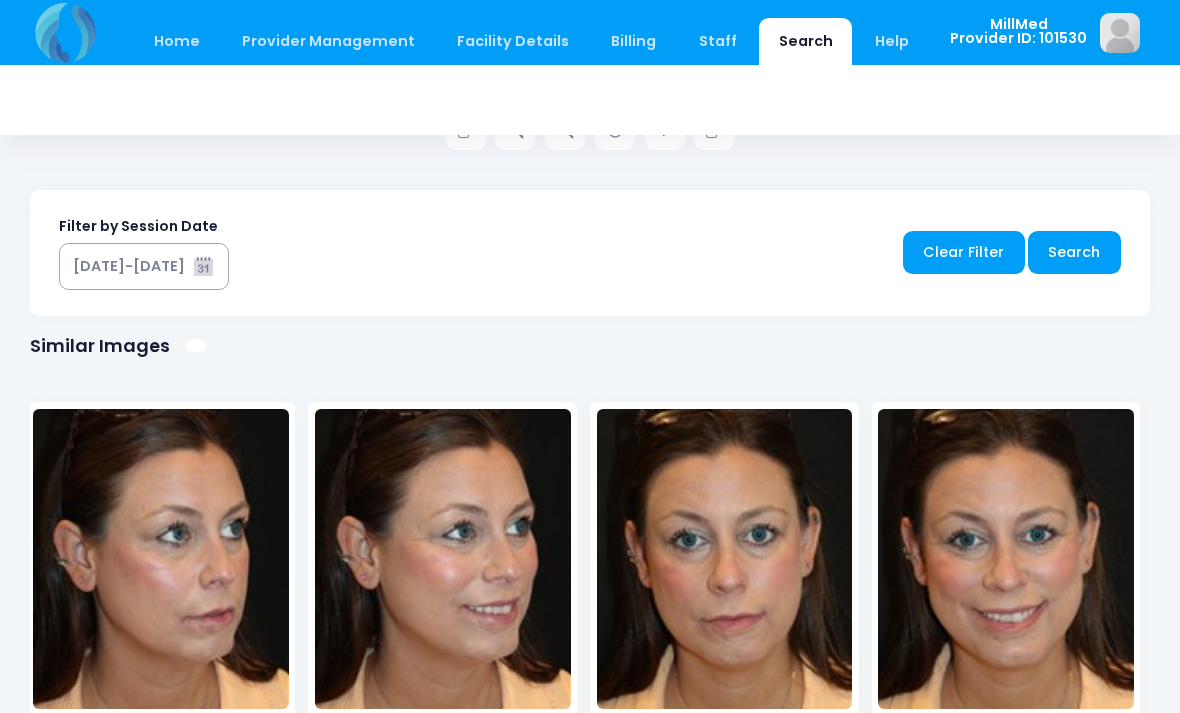 scroll, scrollTop: 1184, scrollLeft: 0, axis: vertical 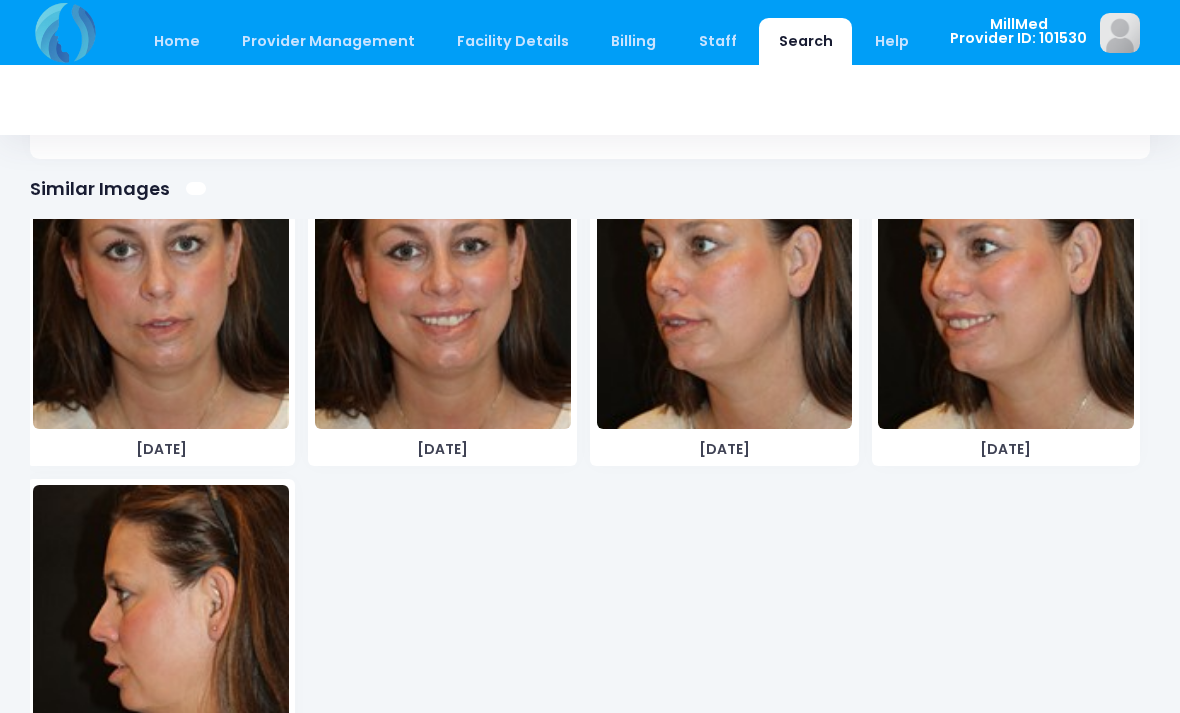 click at bounding box center (443, 279) 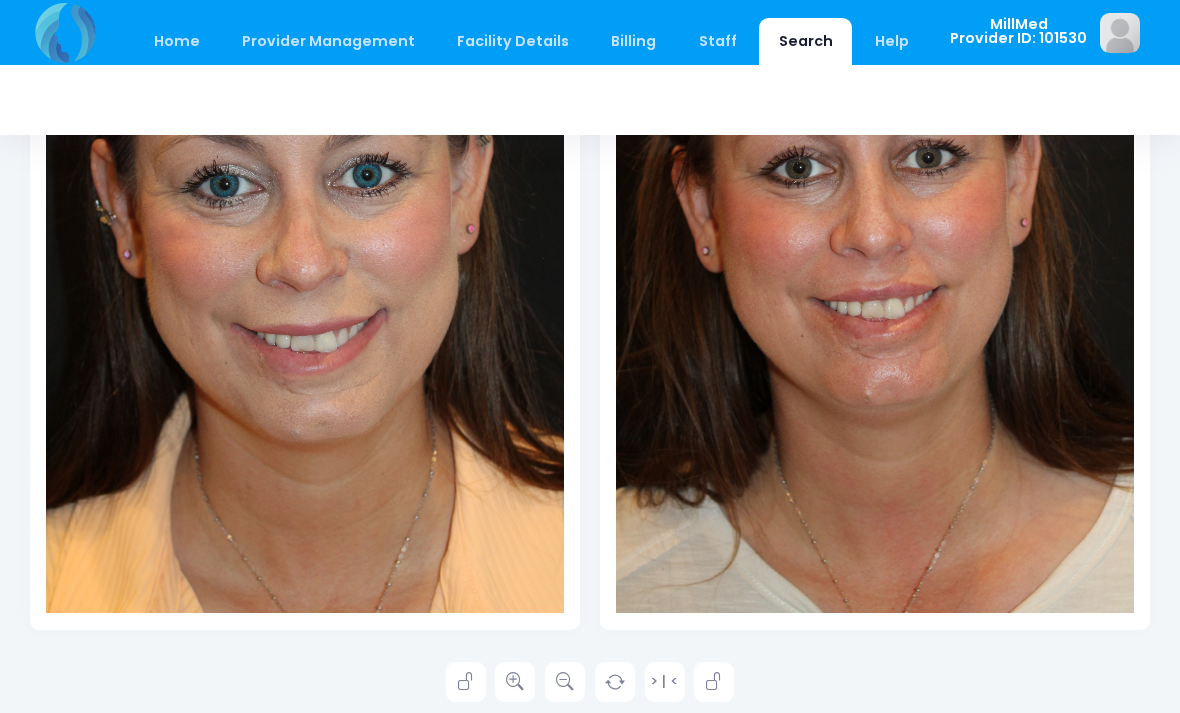 scroll, scrollTop: 482, scrollLeft: 0, axis: vertical 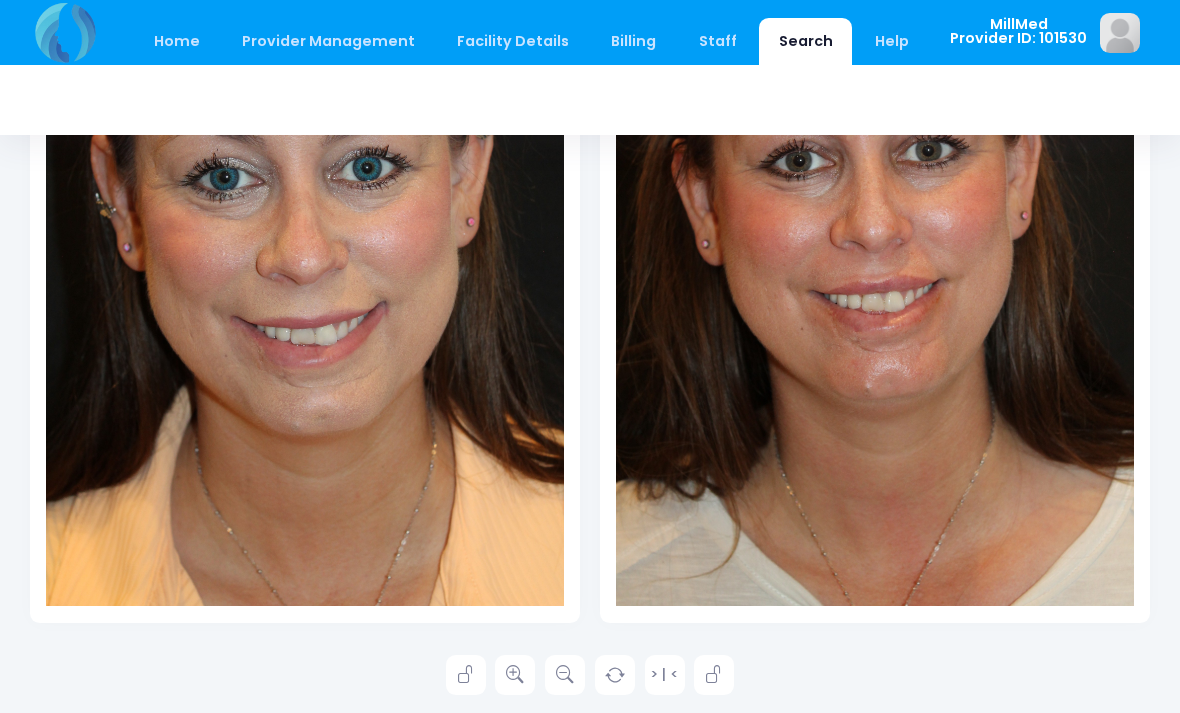 click at bounding box center [305, 218] 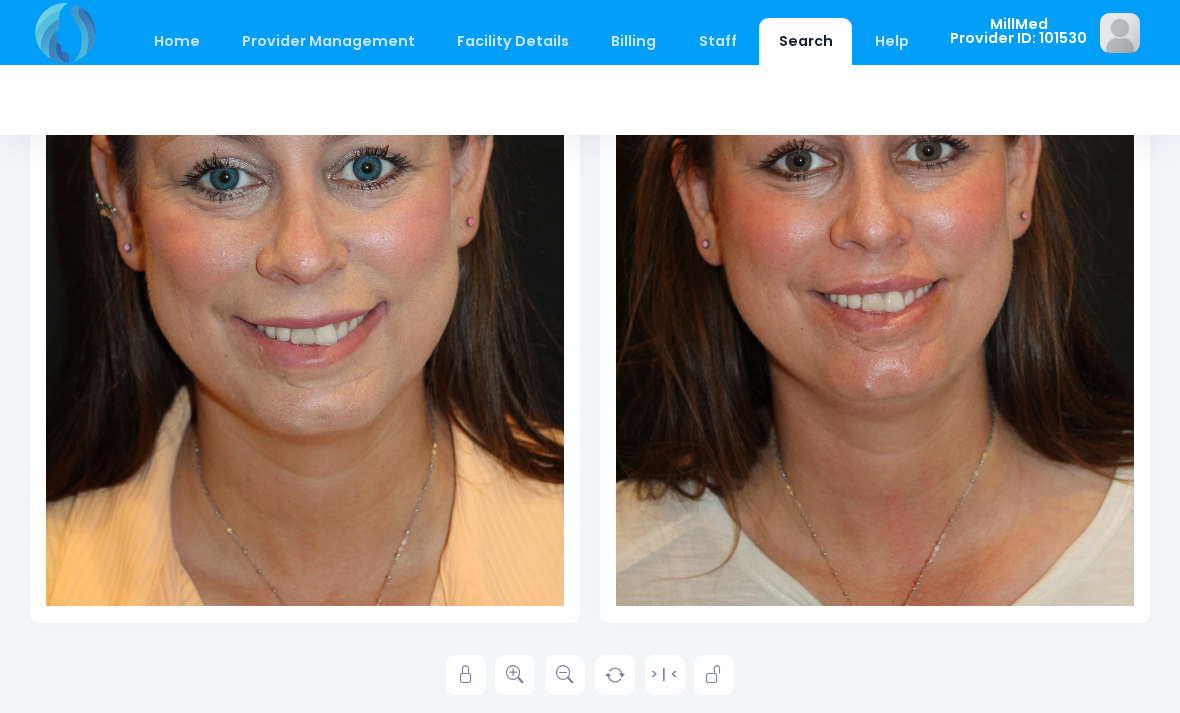click at bounding box center [515, 675] 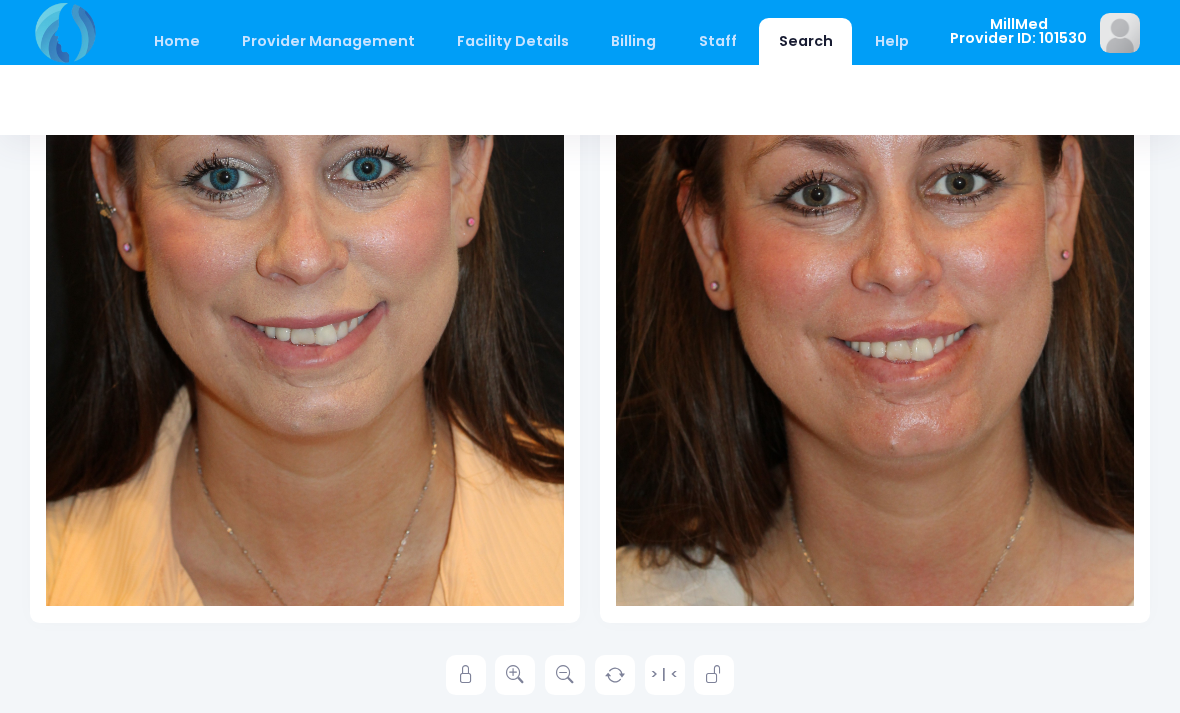 click at bounding box center (466, 675) 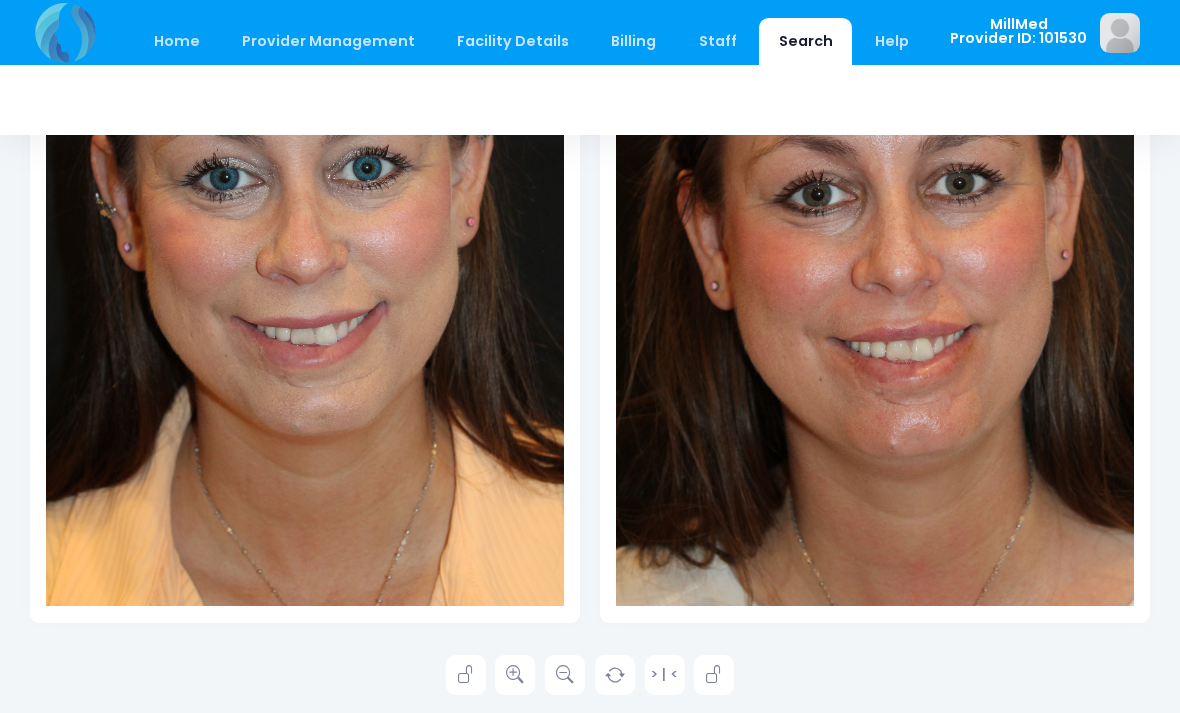 click at bounding box center [515, 675] 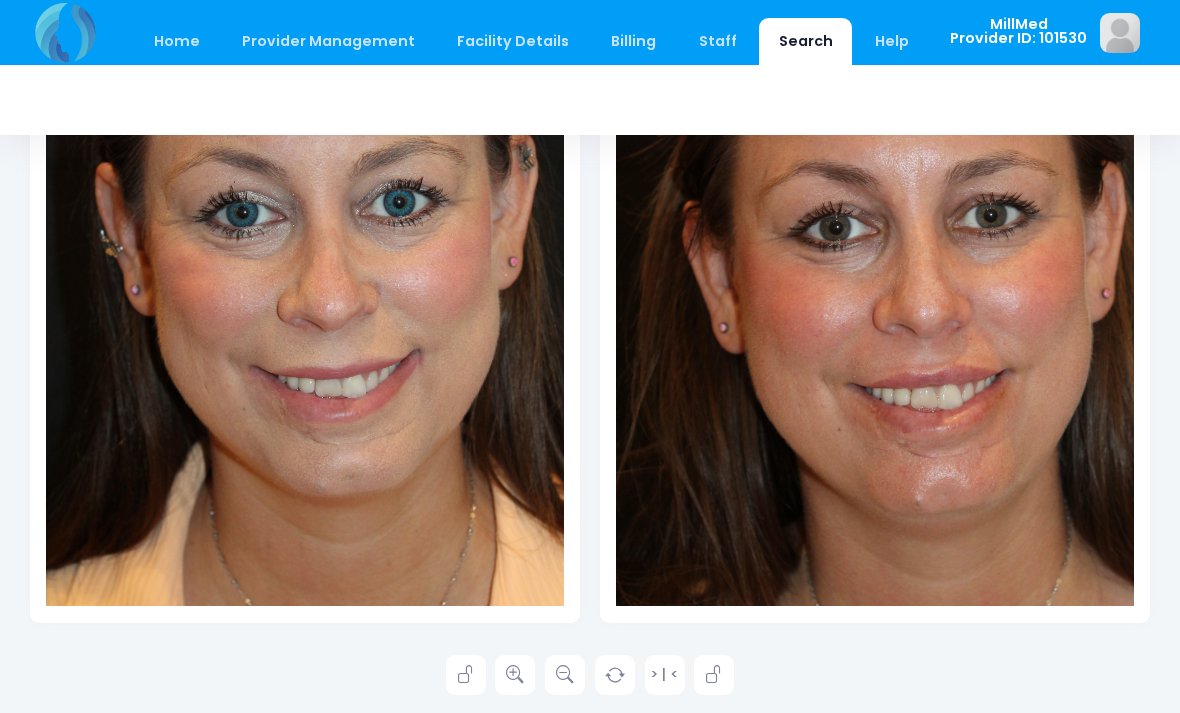click at bounding box center (515, 675) 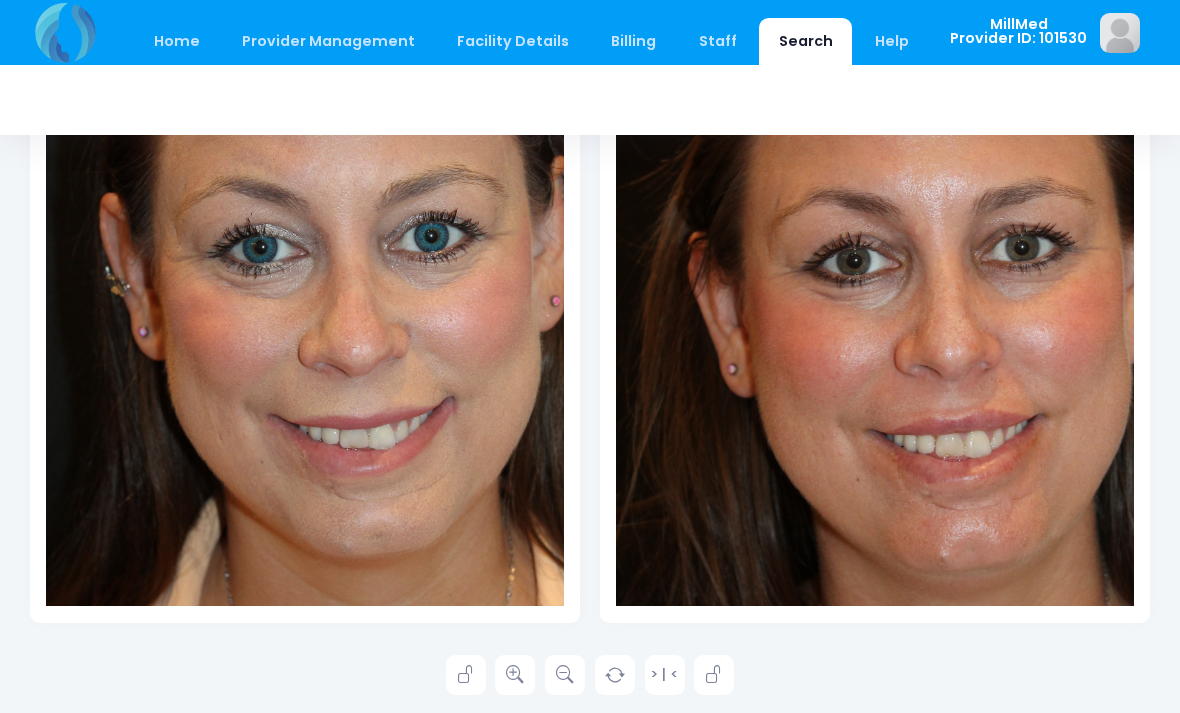 click at bounding box center (714, 675) 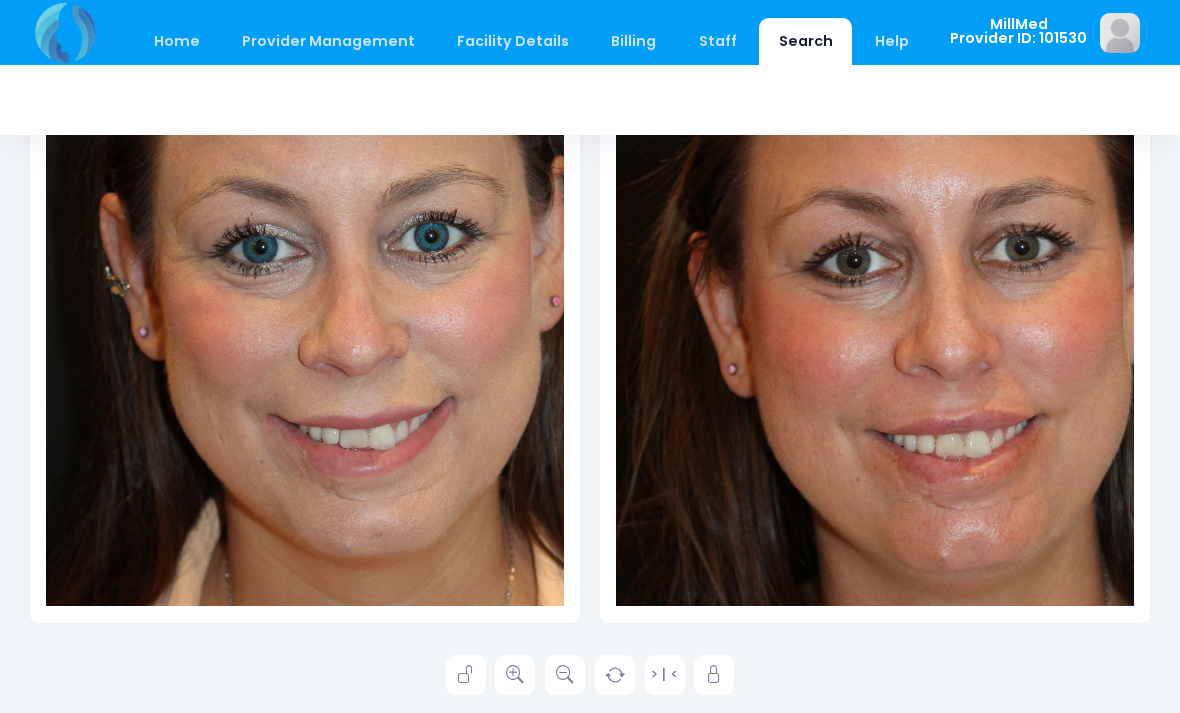 click at bounding box center [515, 675] 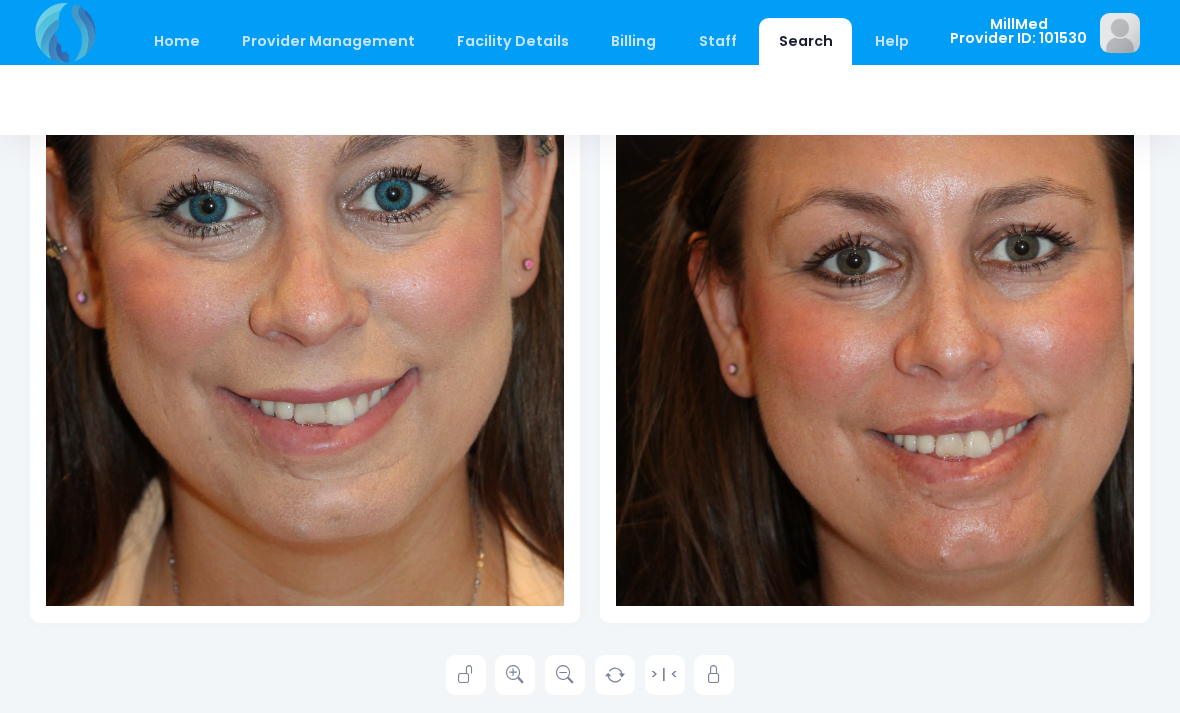 click at bounding box center (515, 675) 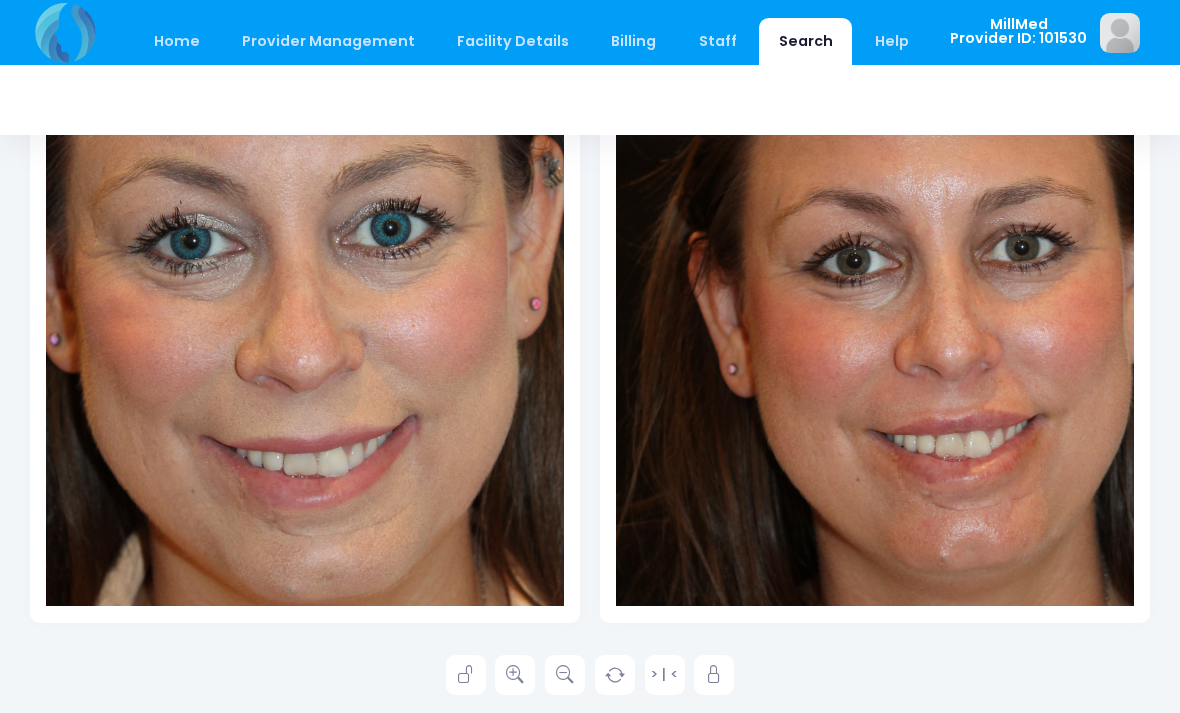 click at bounding box center [714, 675] 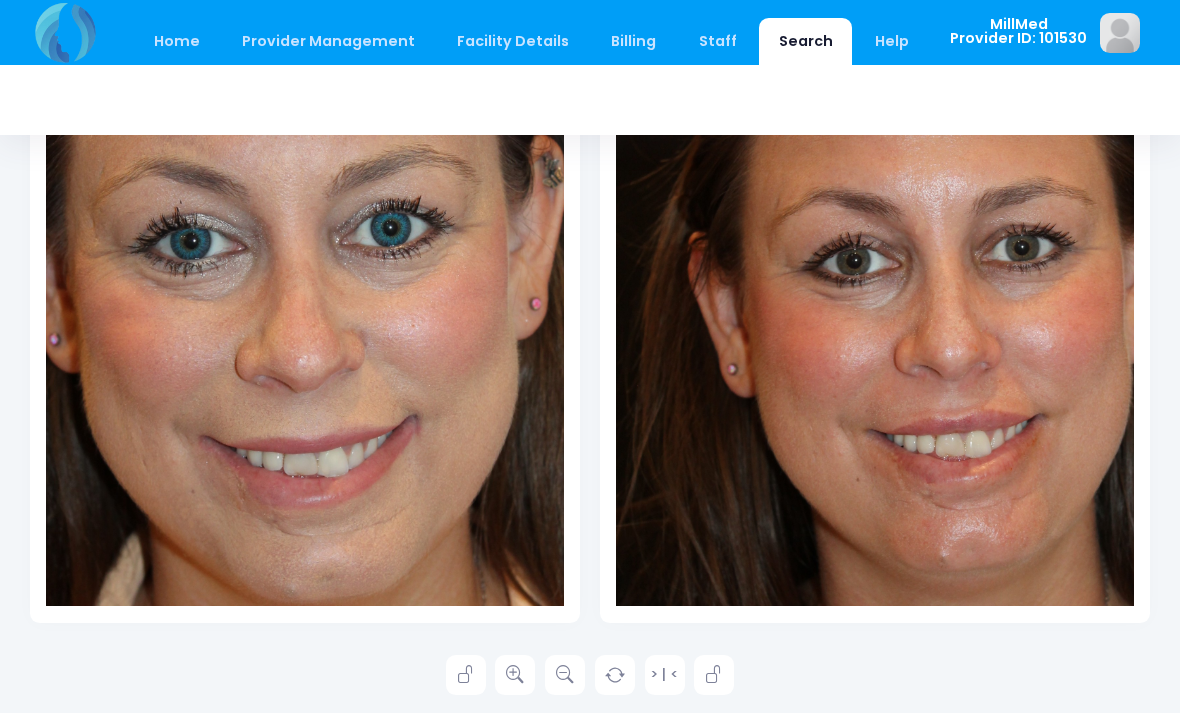 click at bounding box center [515, 675] 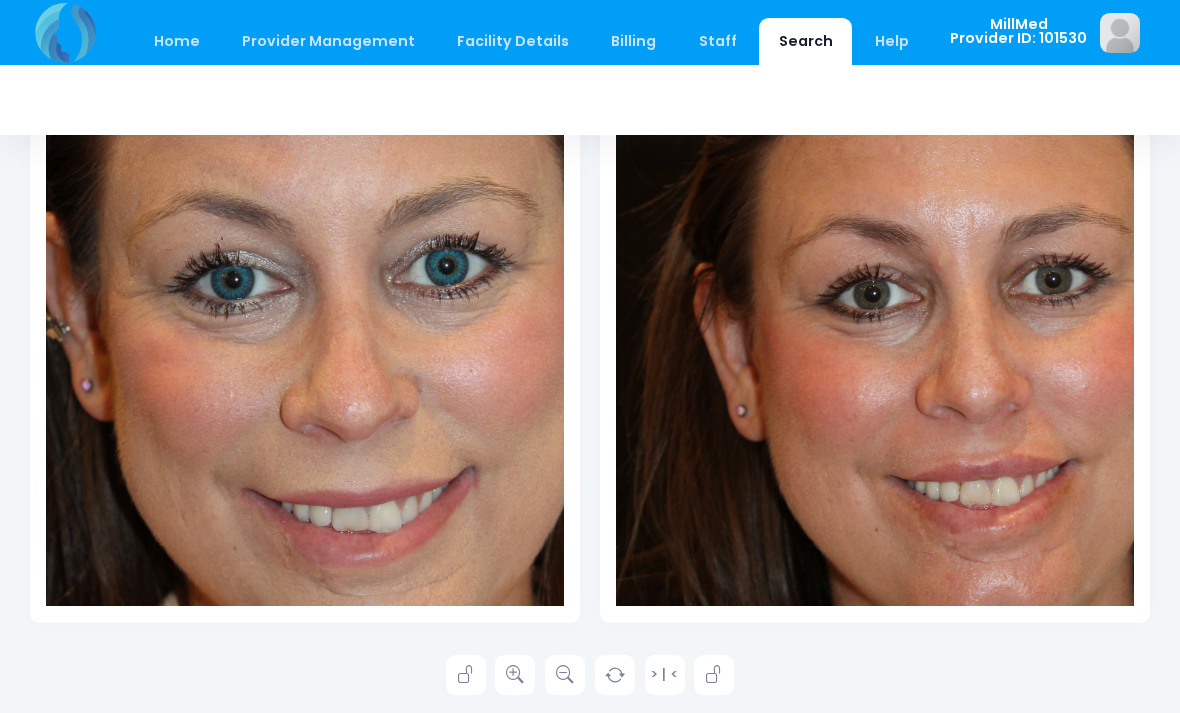 click at bounding box center (466, 675) 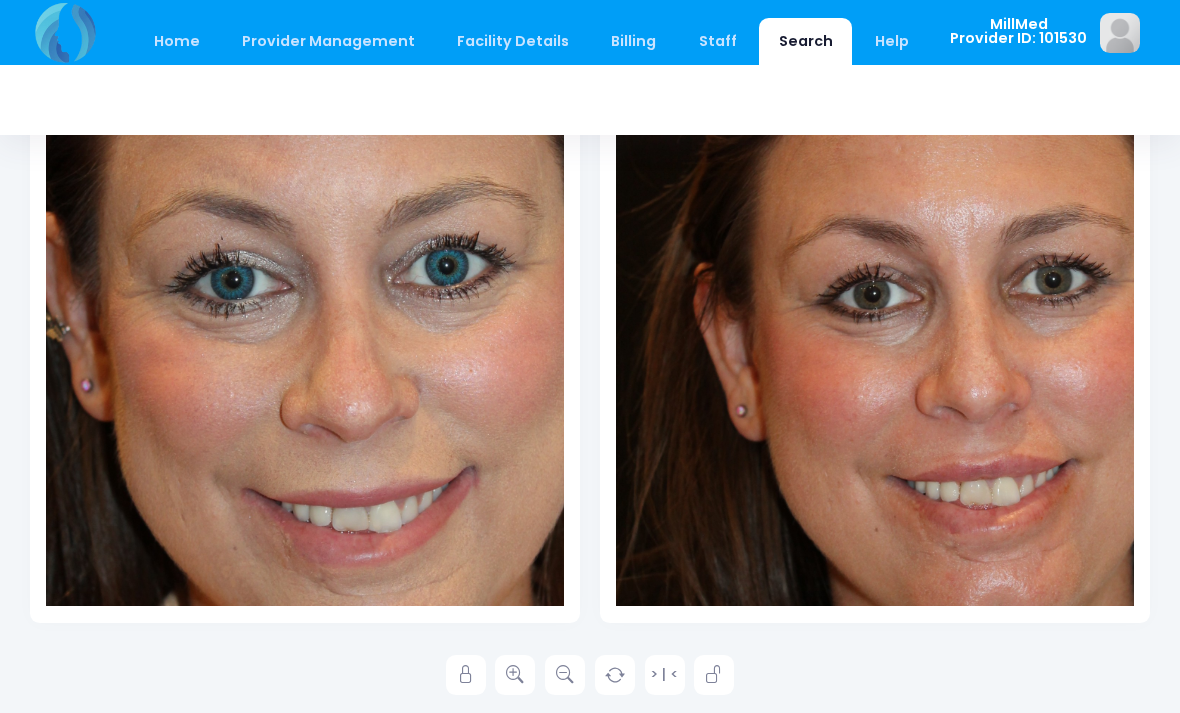 click at bounding box center [565, 675] 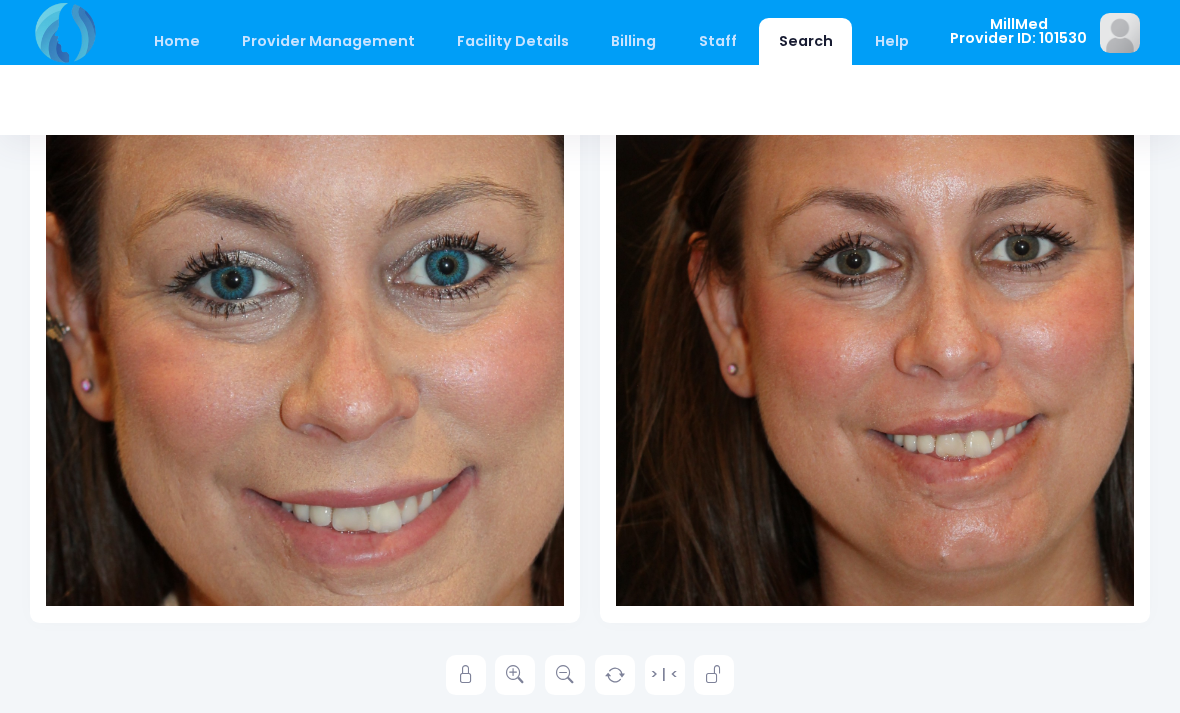 click at bounding box center [515, 675] 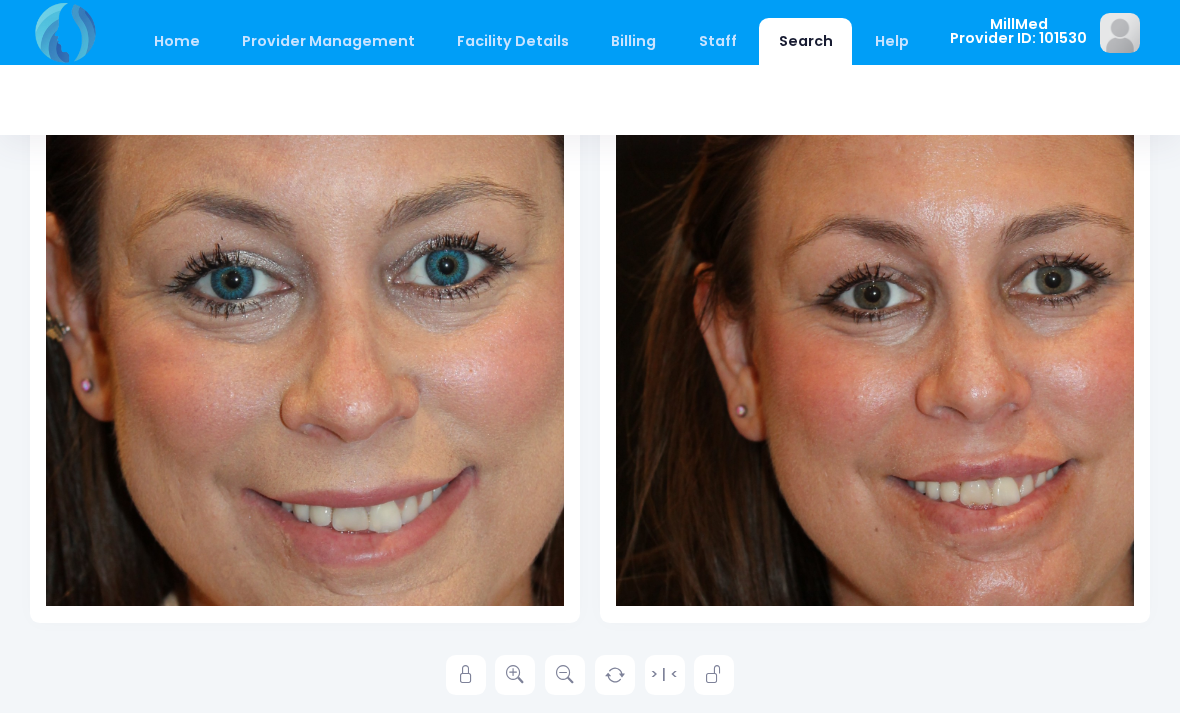 click at bounding box center [515, 675] 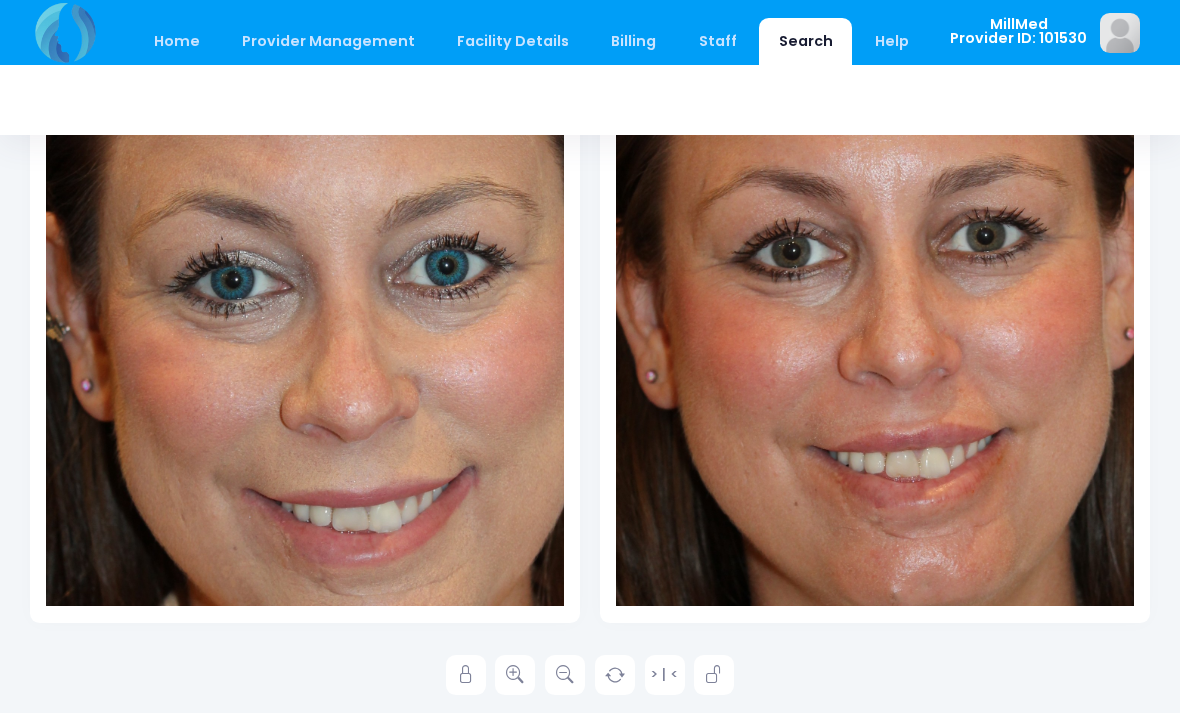 click at bounding box center [466, 675] 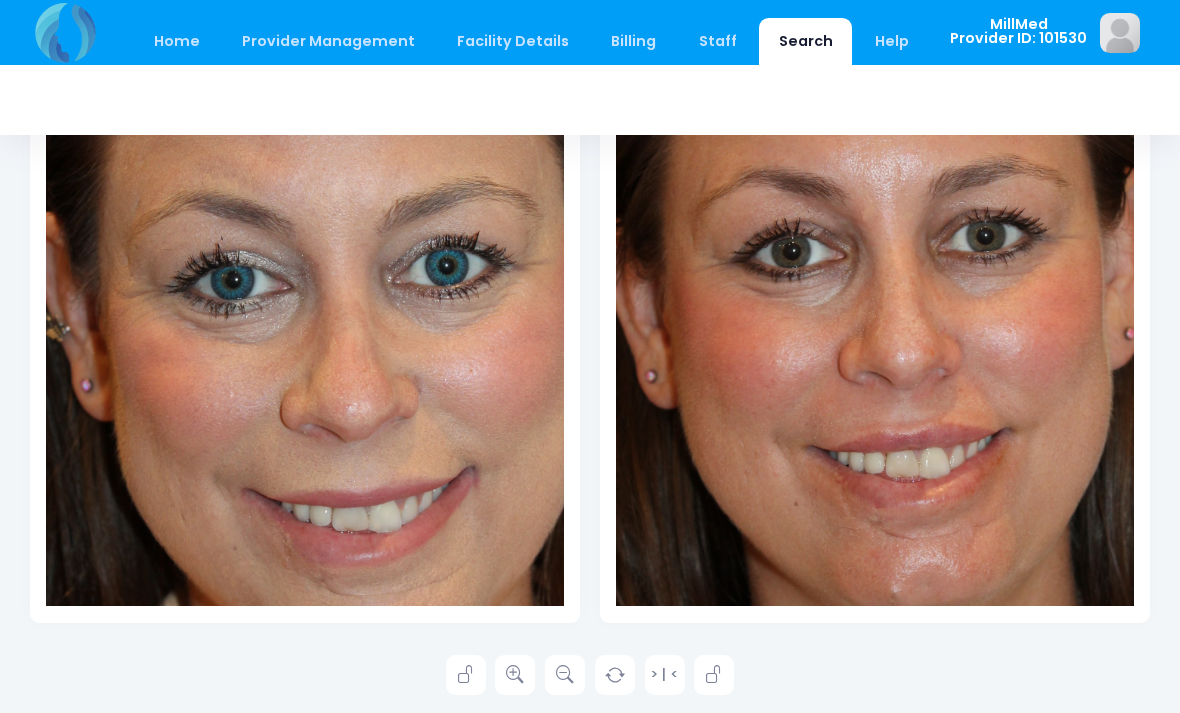 click at bounding box center (515, 675) 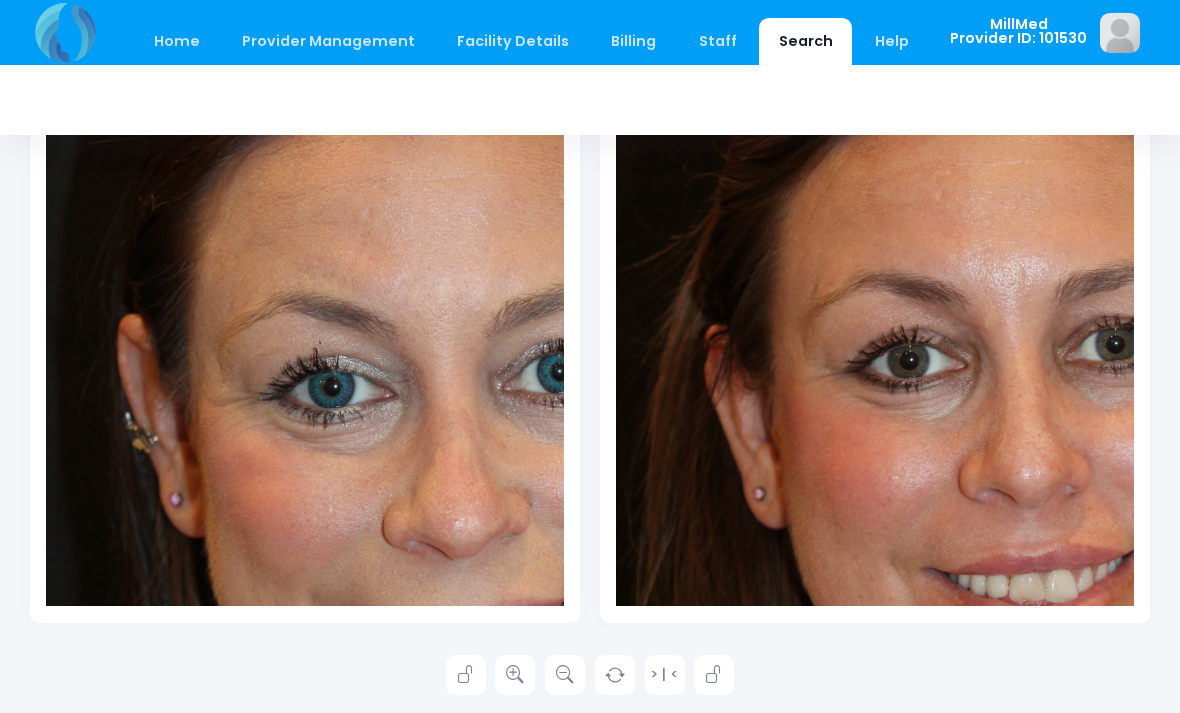 click at bounding box center (515, 675) 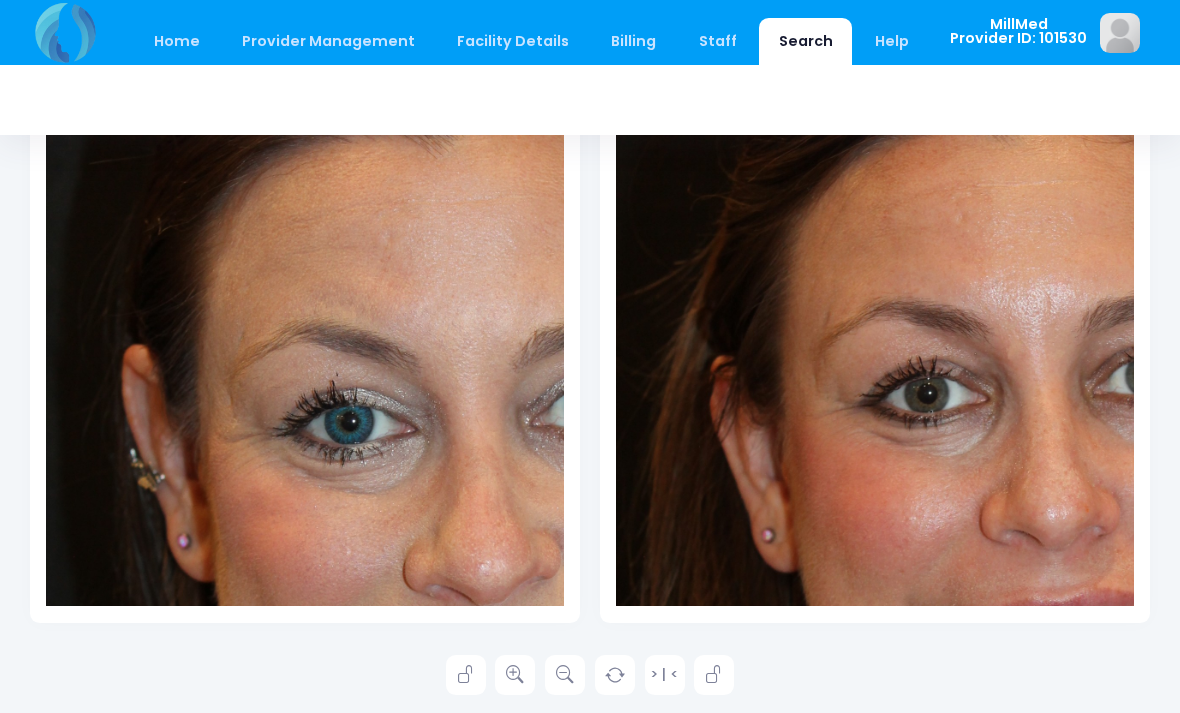 click at bounding box center (515, 675) 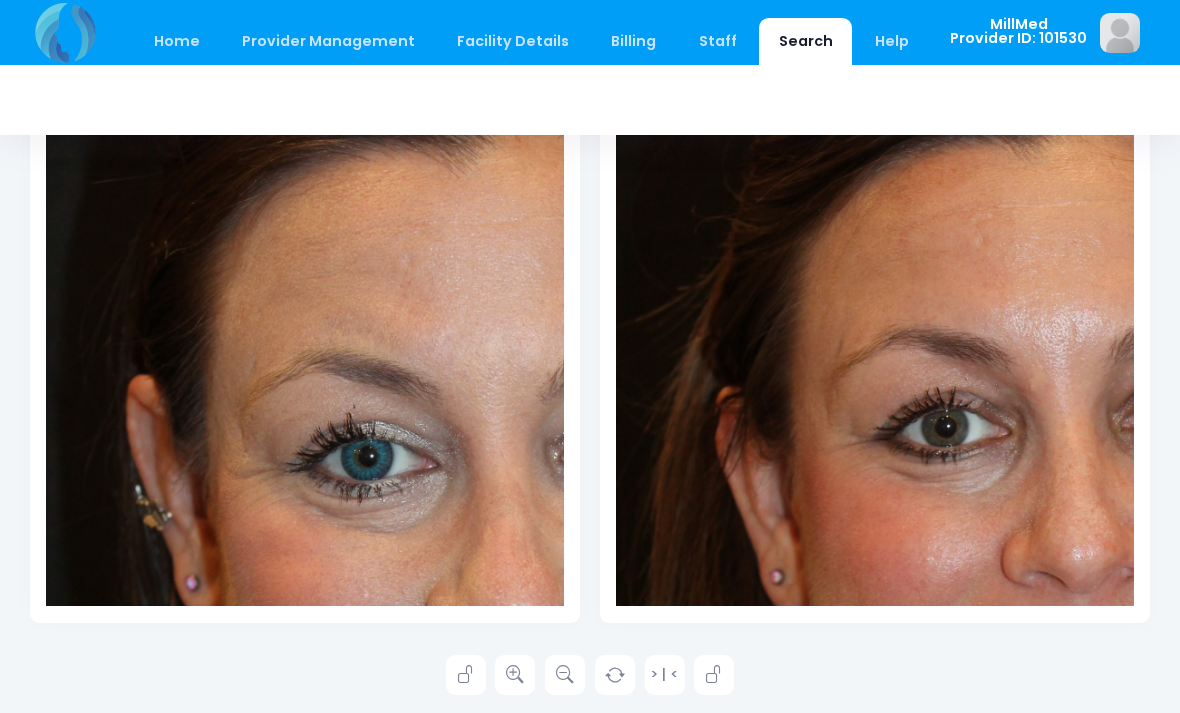 click at bounding box center [515, 675] 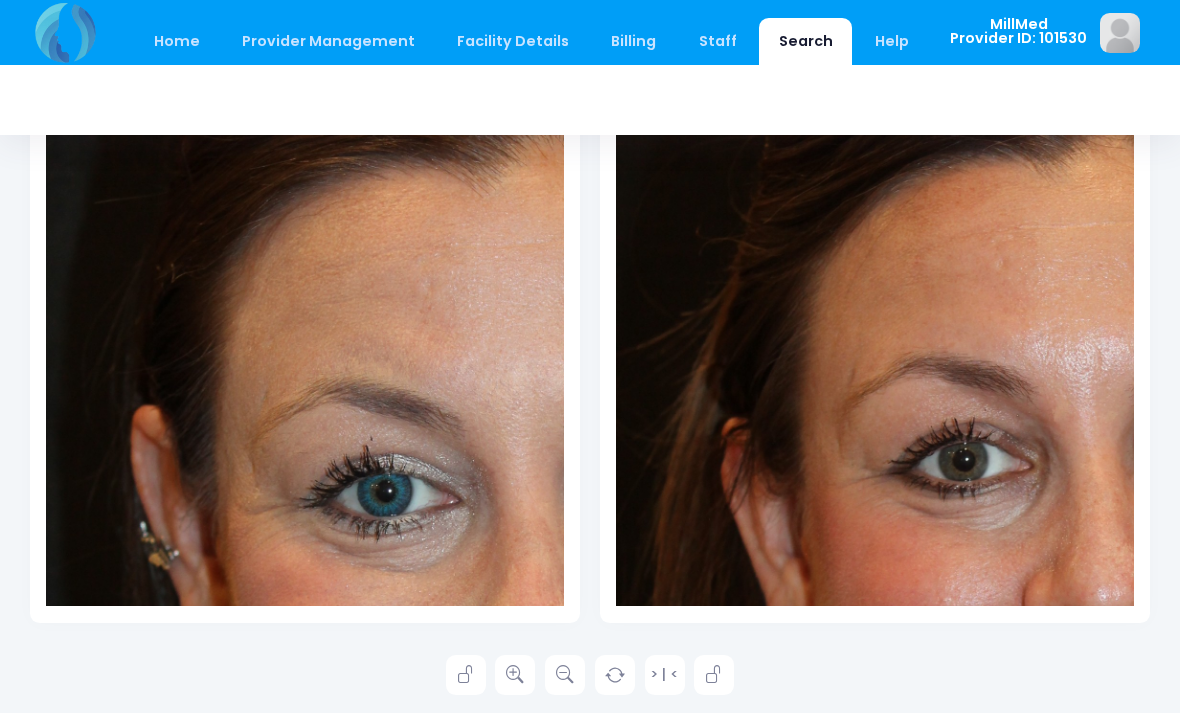 click at bounding box center (515, 675) 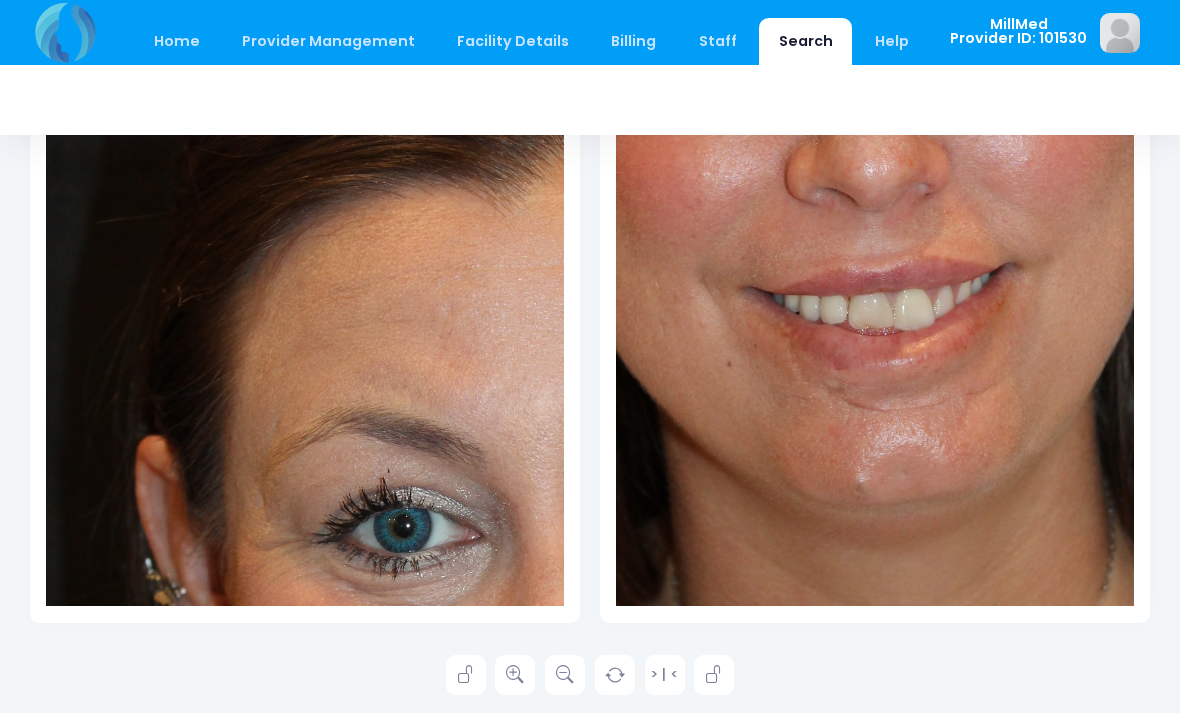 click at bounding box center (714, 675) 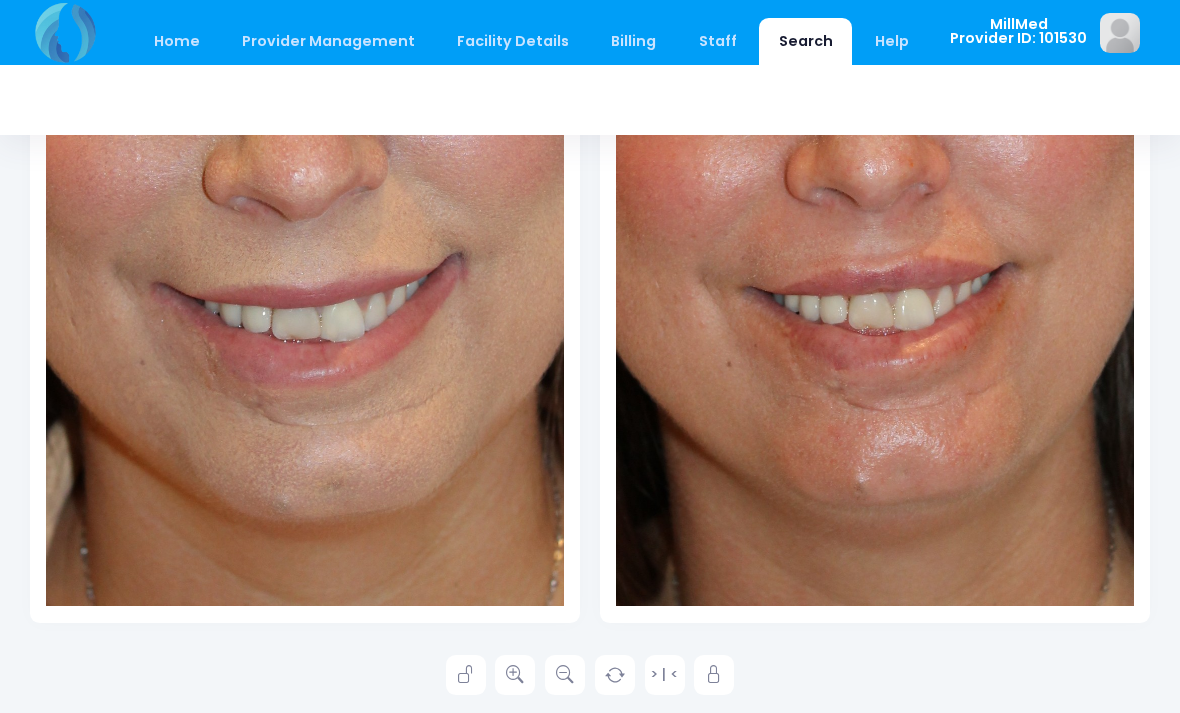 click at bounding box center (466, 675) 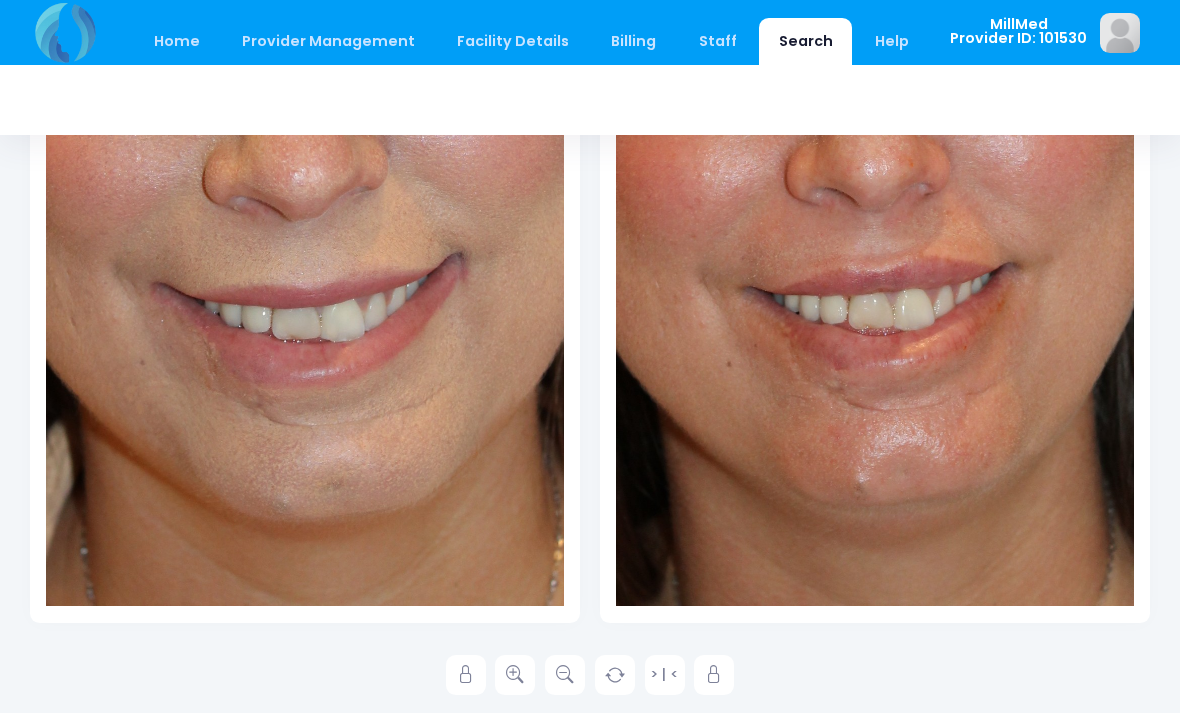 click at bounding box center (875, 218) 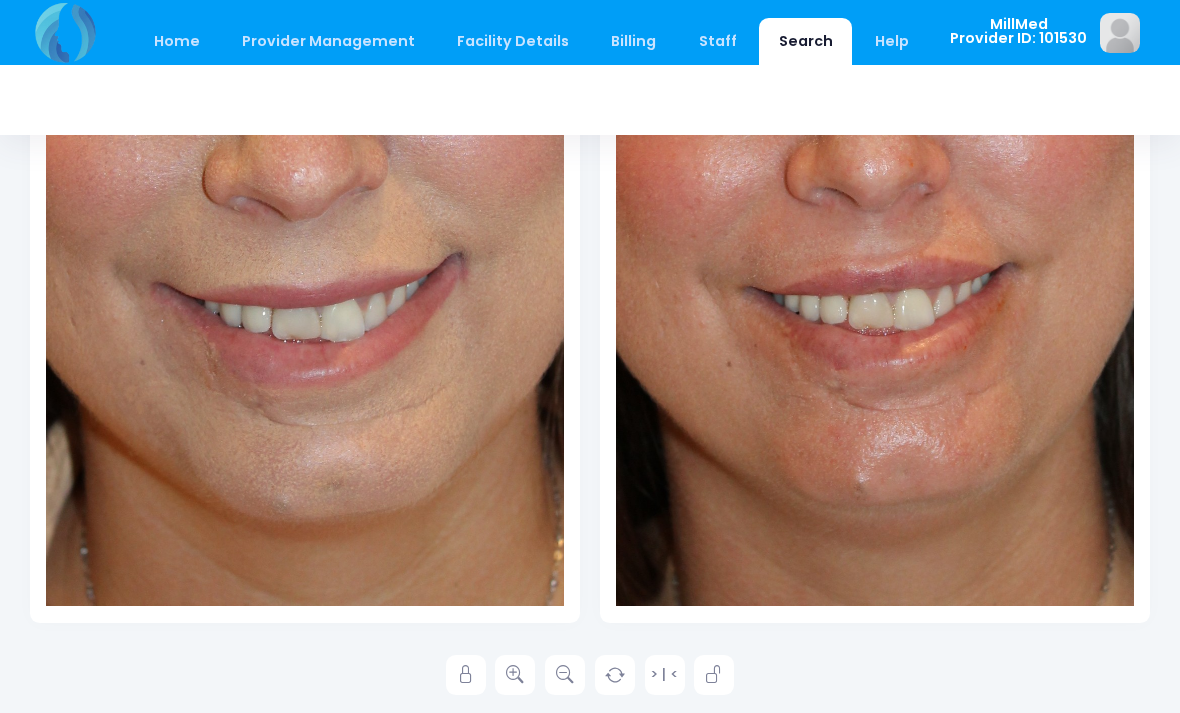 click at bounding box center [515, 675] 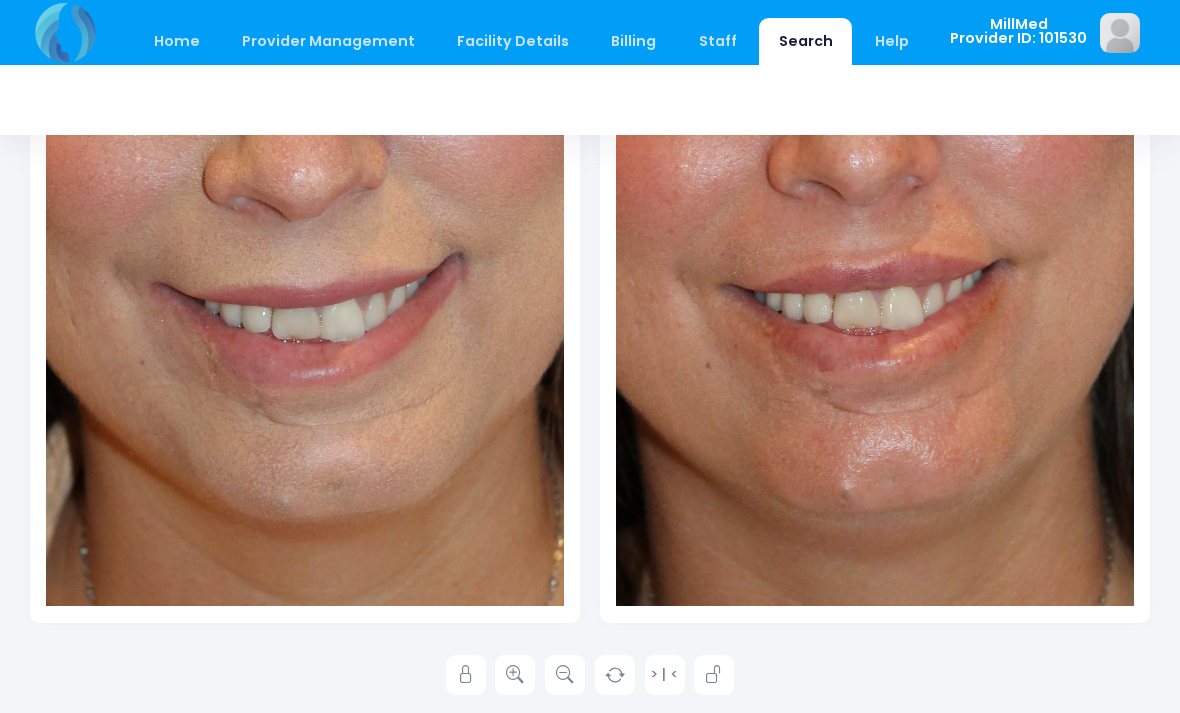 click at bounding box center (714, 675) 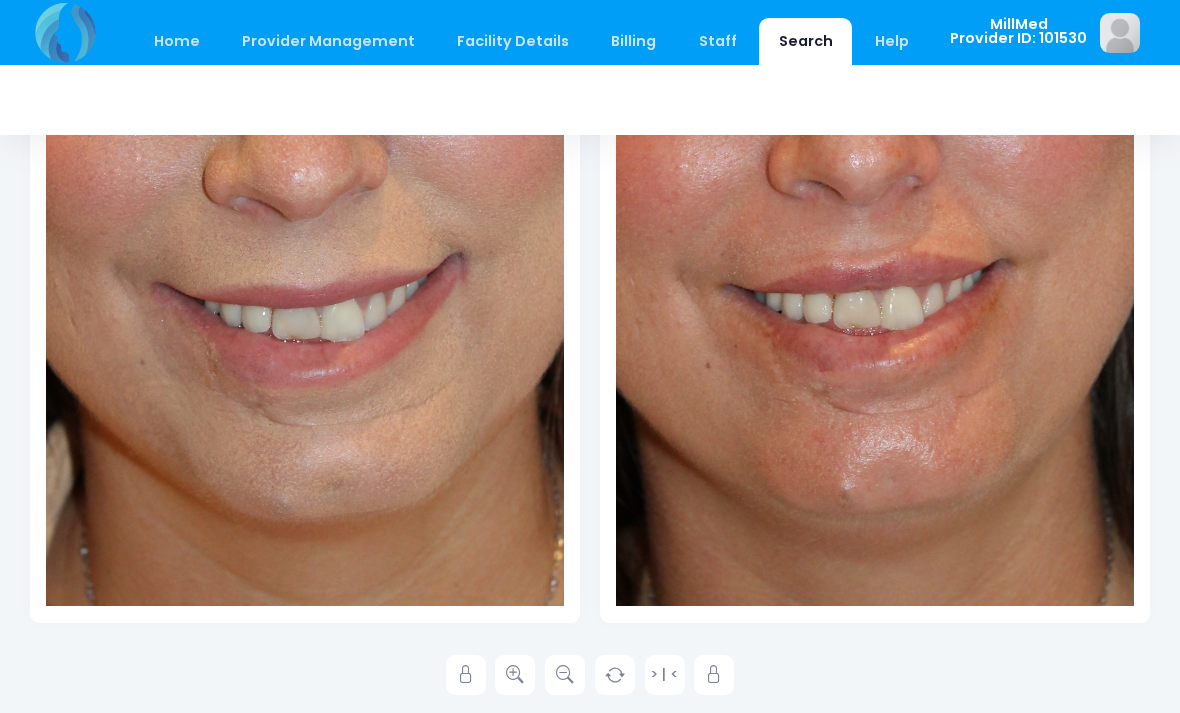 click on "> | <" at bounding box center [665, 675] 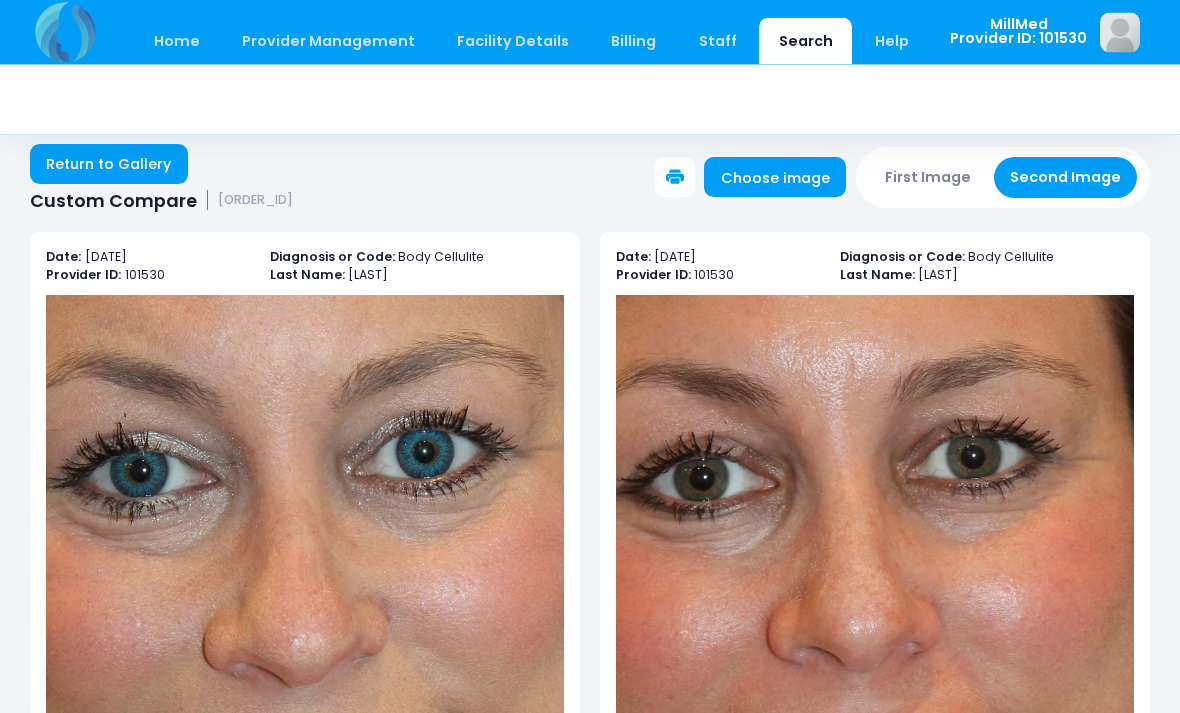 scroll, scrollTop: 0, scrollLeft: 0, axis: both 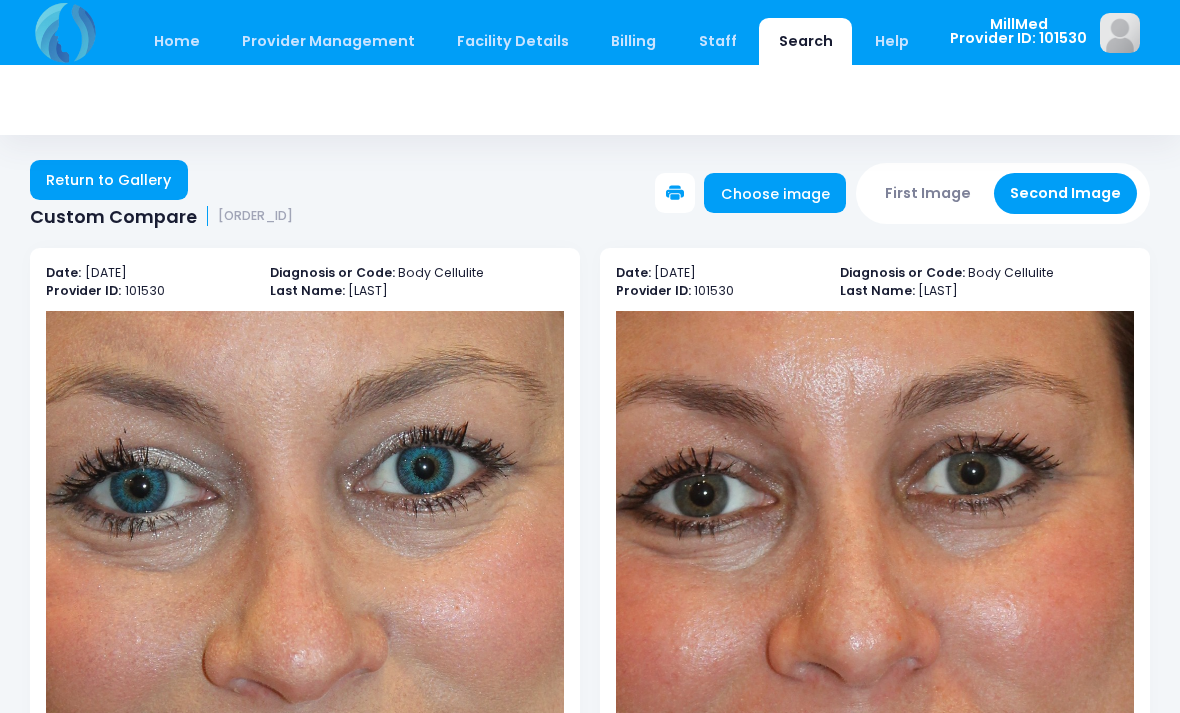 click on "Return to Gallery" at bounding box center (109, 180) 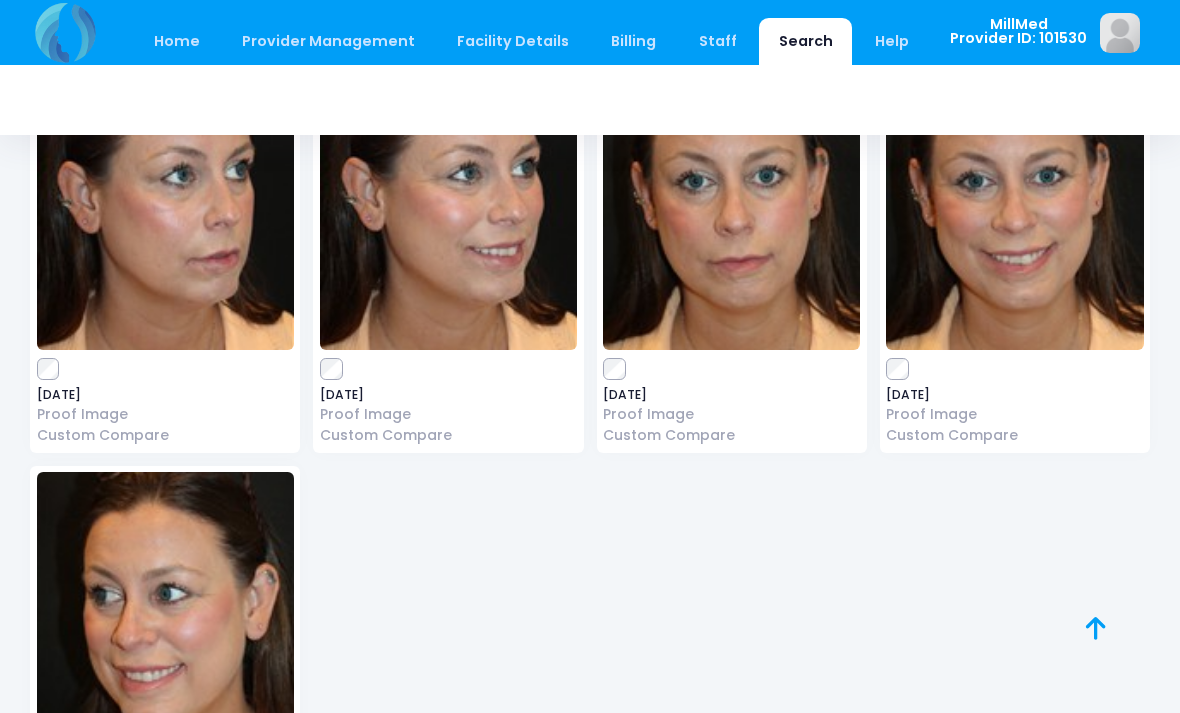 scroll, scrollTop: 223, scrollLeft: 0, axis: vertical 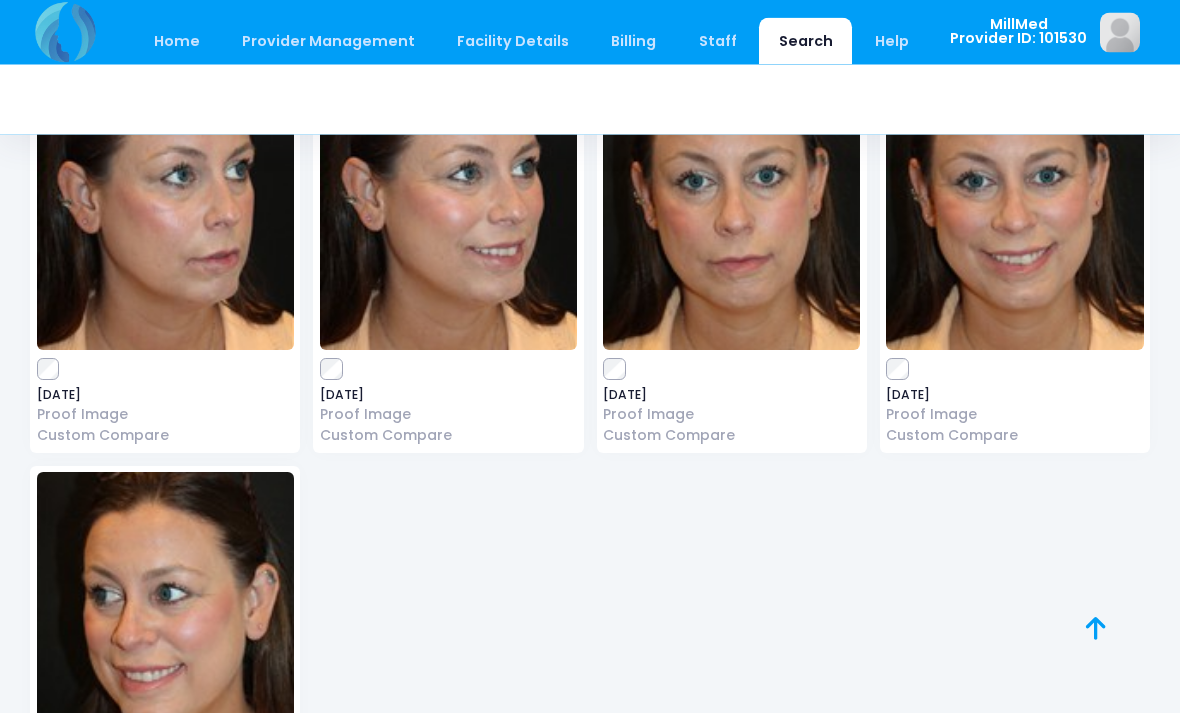 click on "Custom Compare" at bounding box center [165, 436] 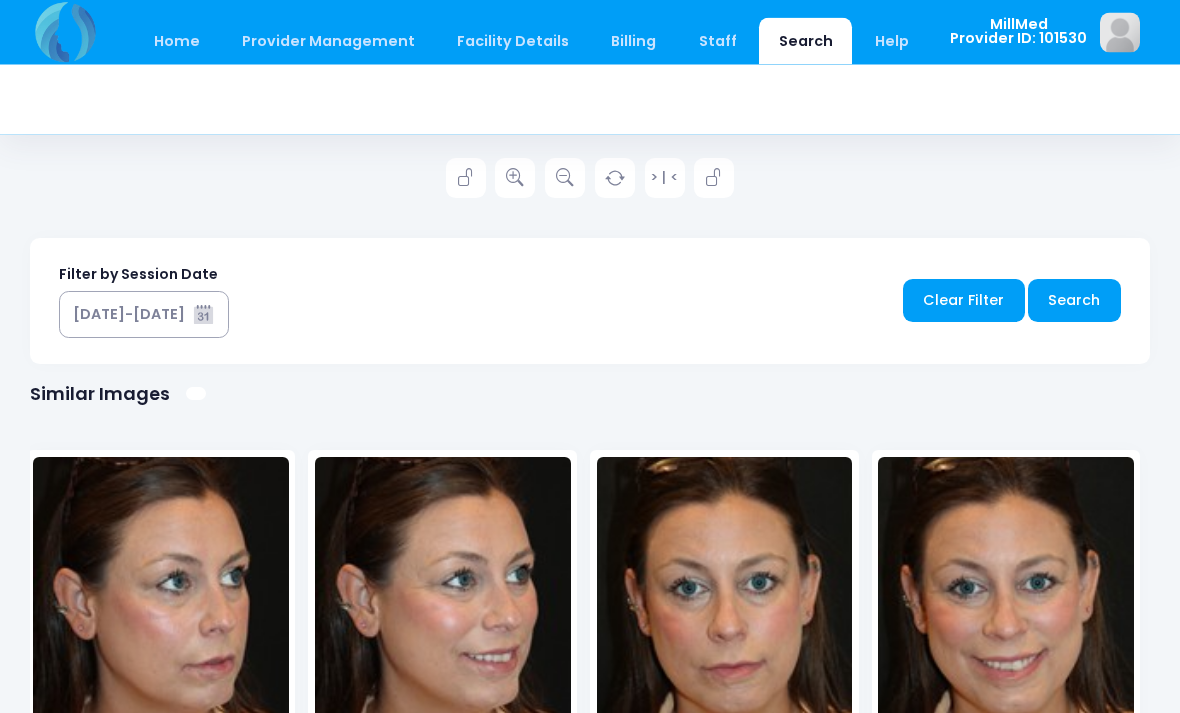 scroll, scrollTop: 1126, scrollLeft: 0, axis: vertical 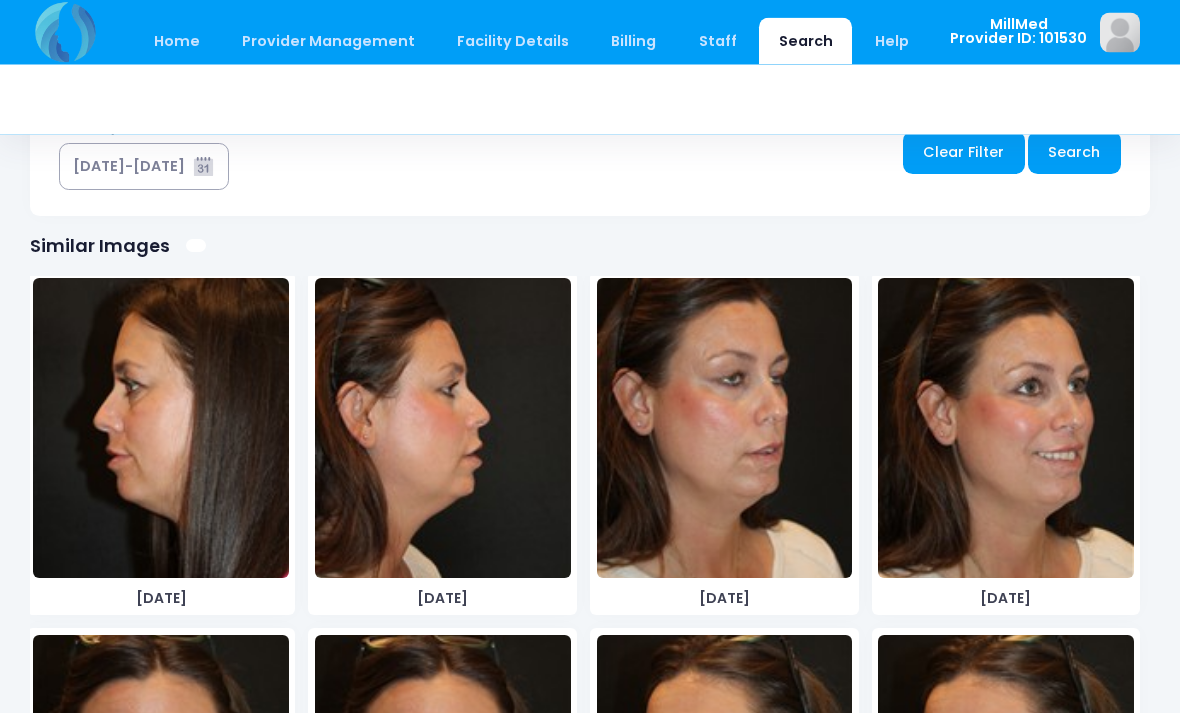 click at bounding box center (725, 429) 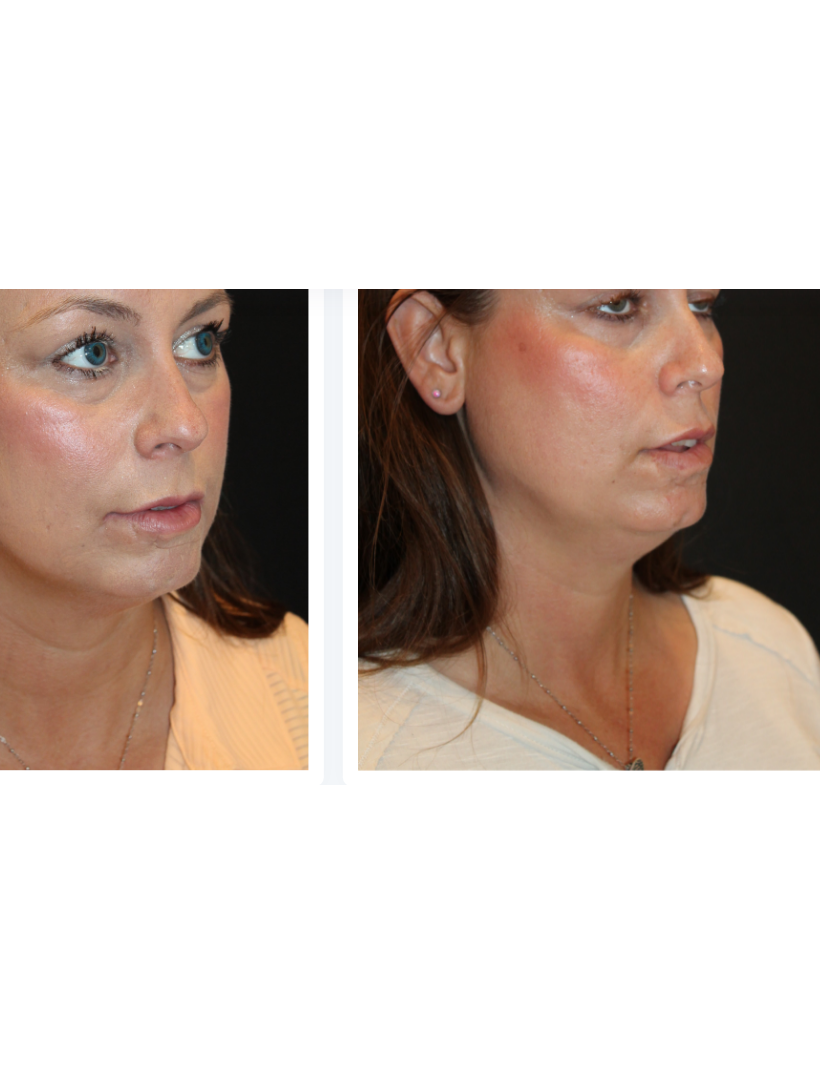 scroll, scrollTop: 423, scrollLeft: 0, axis: vertical 